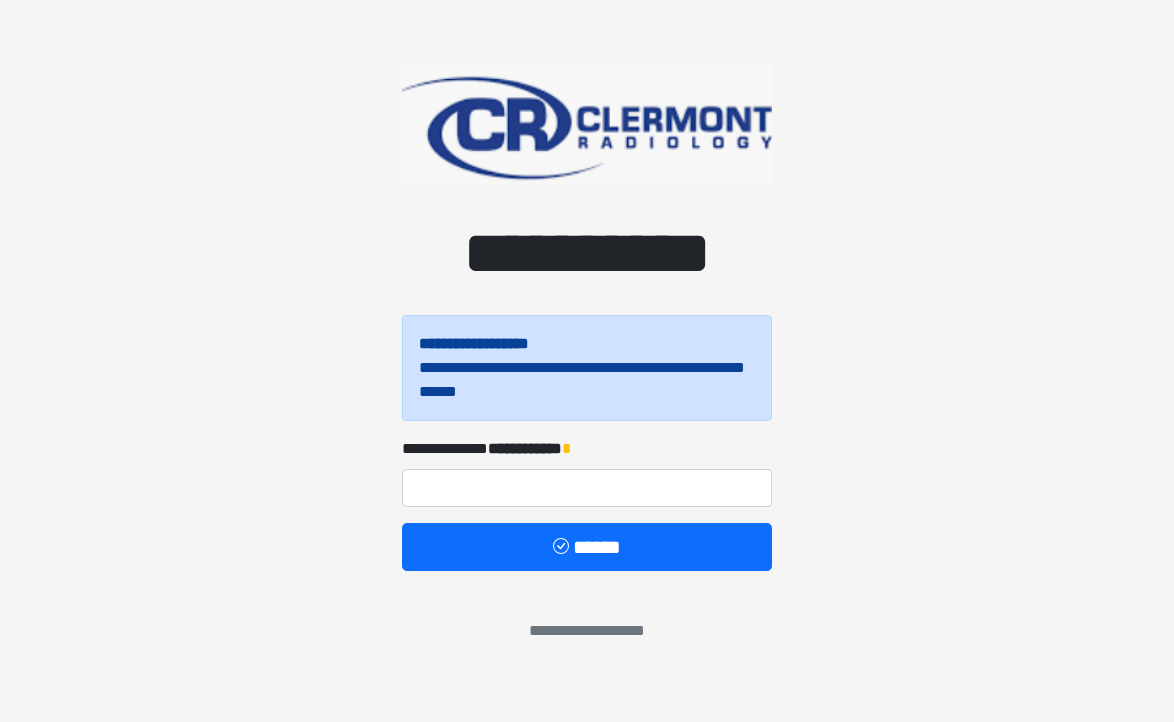 scroll, scrollTop: 0, scrollLeft: 0, axis: both 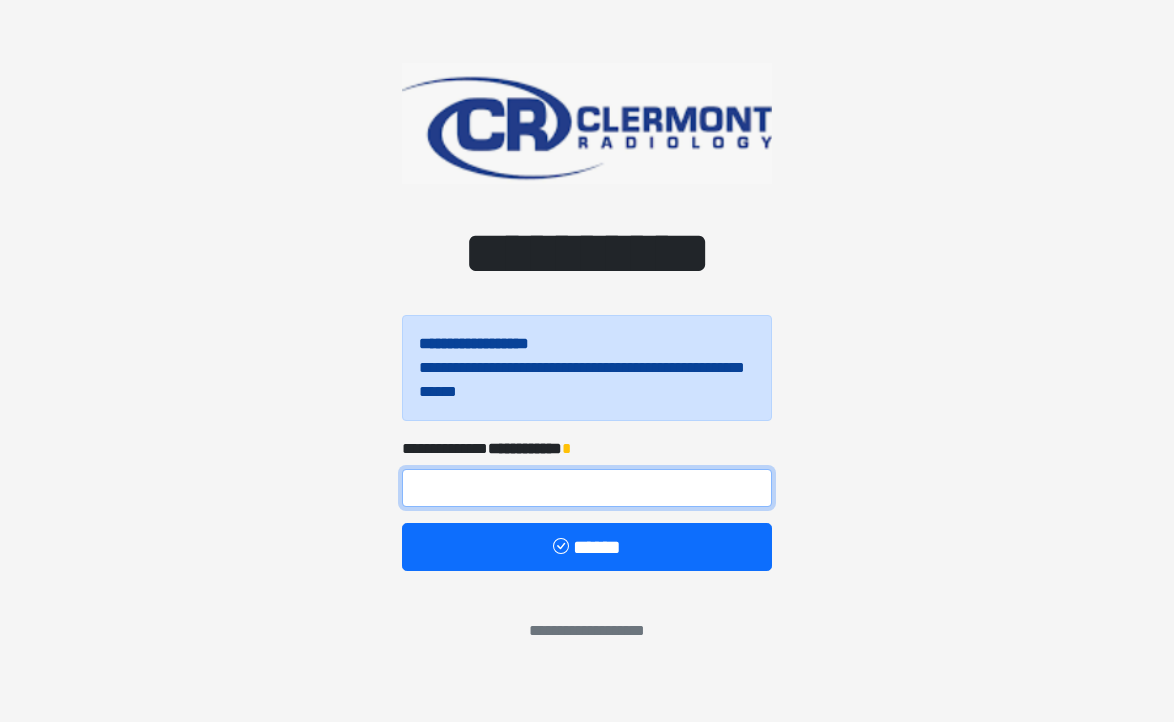 click at bounding box center (587, 488) 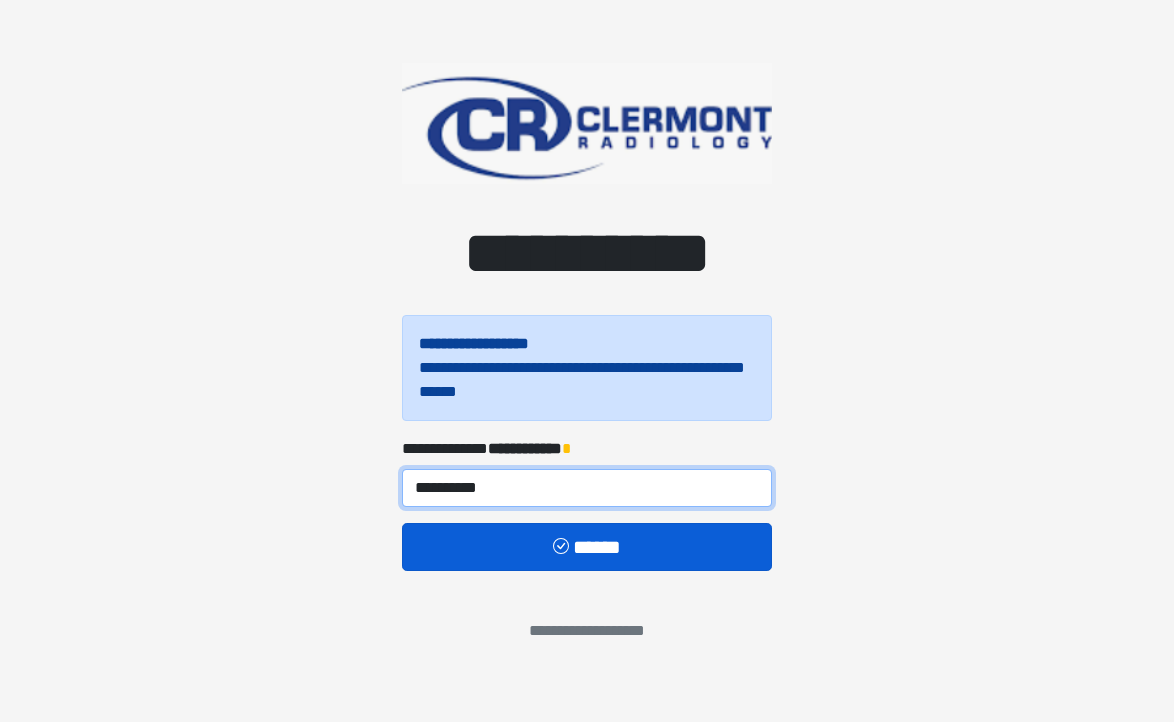 type on "**********" 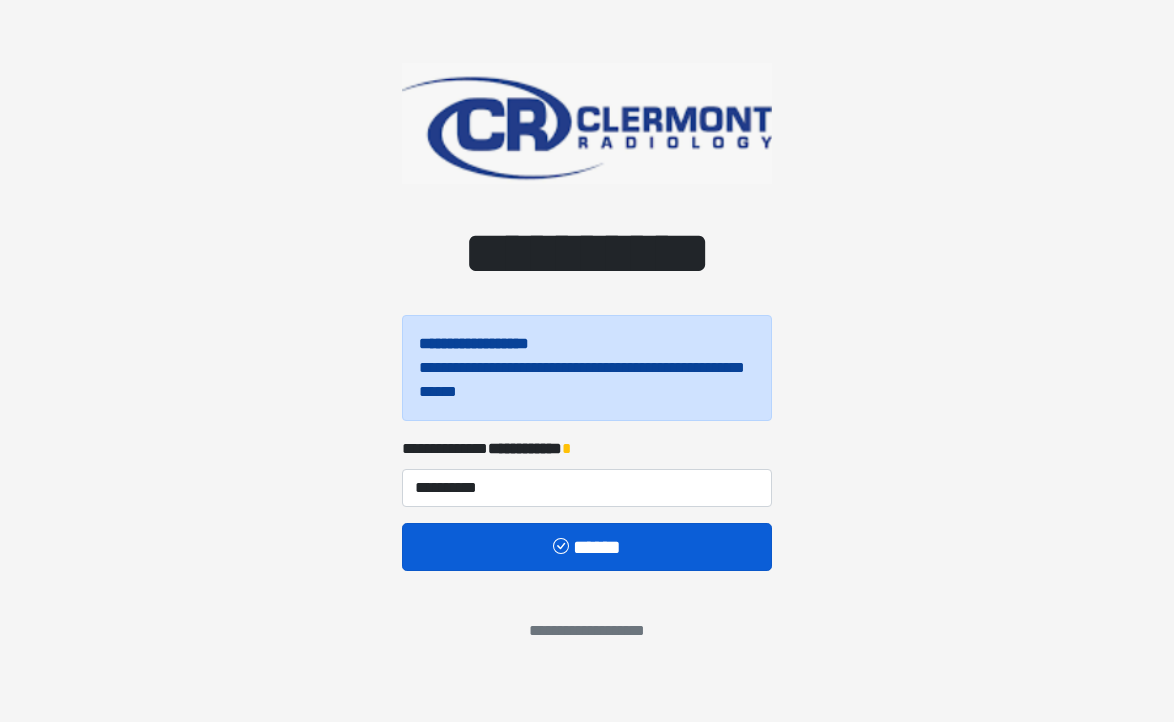 click on "******" at bounding box center (587, 547) 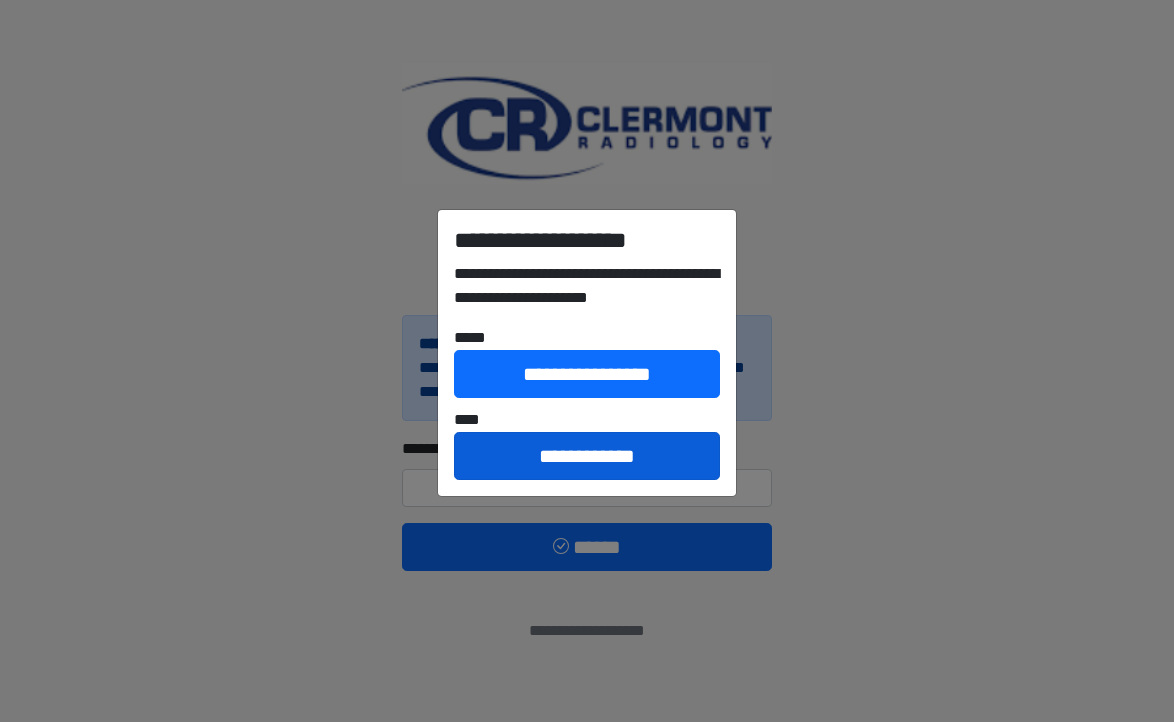 click on "**********" at bounding box center [587, 456] 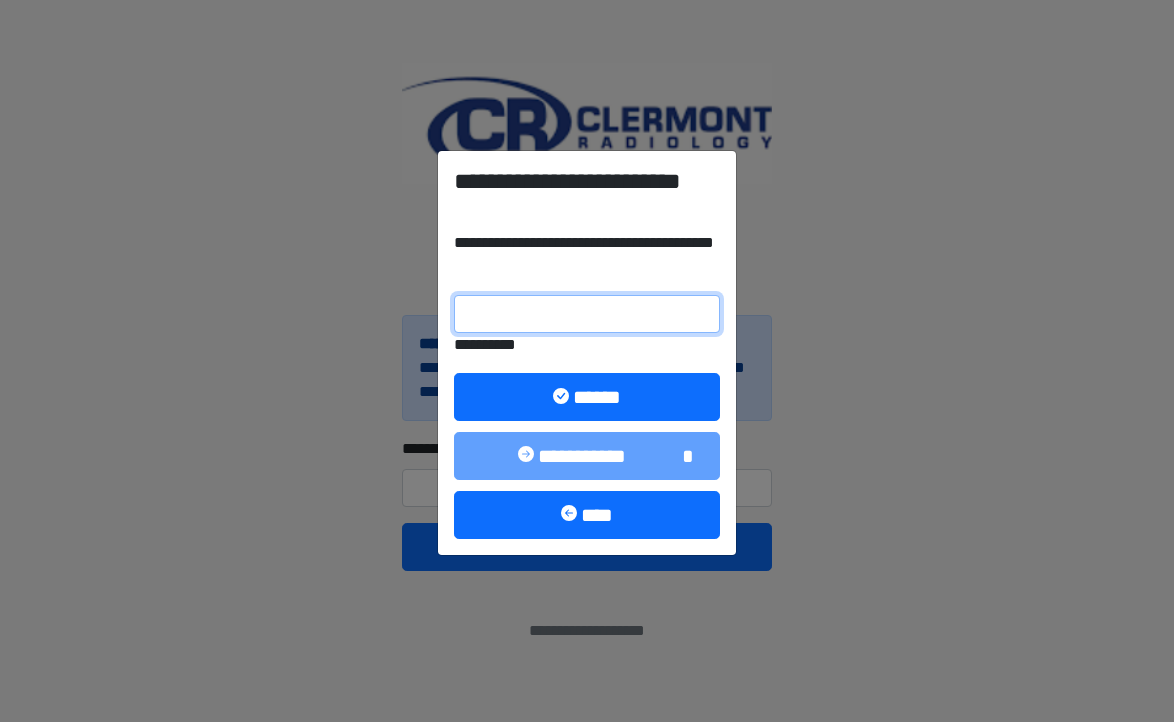 click on "**********" at bounding box center (587, 314) 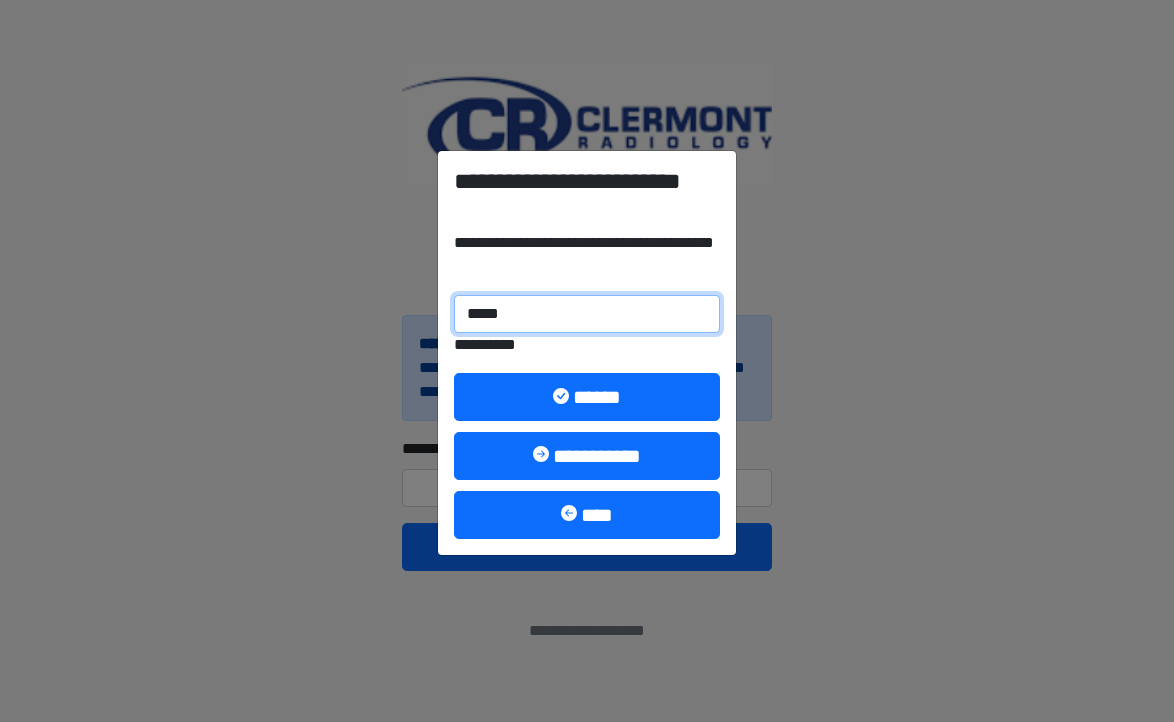 type on "******" 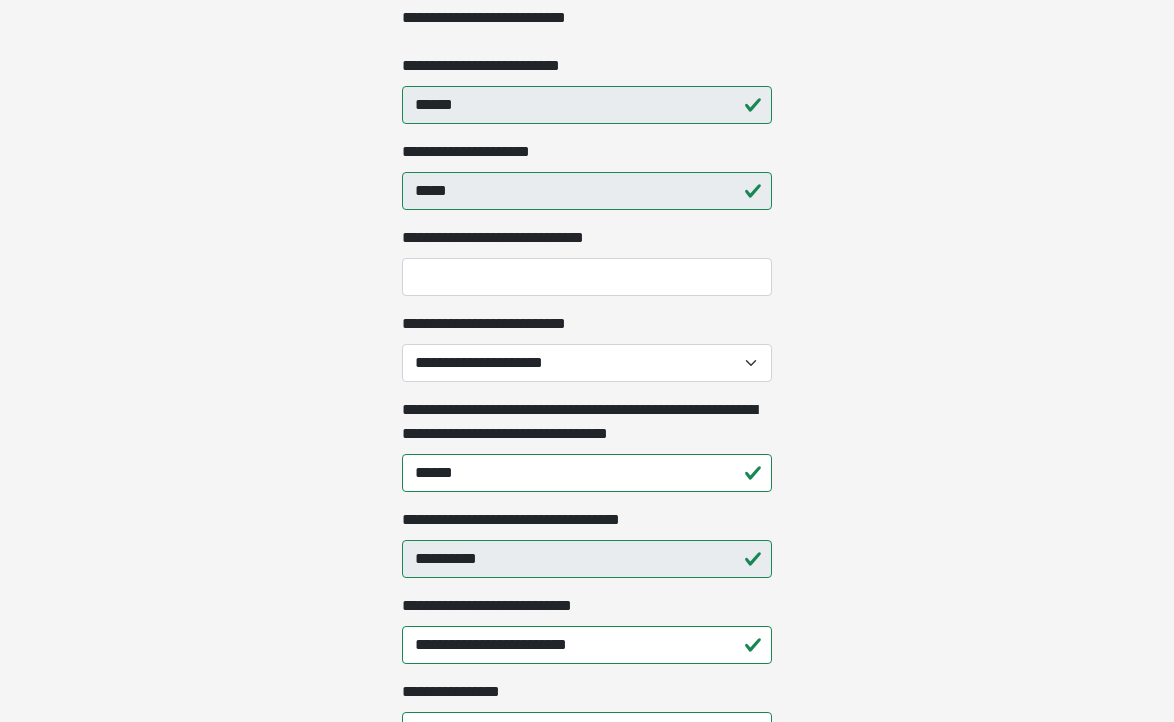 scroll, scrollTop: 436, scrollLeft: 0, axis: vertical 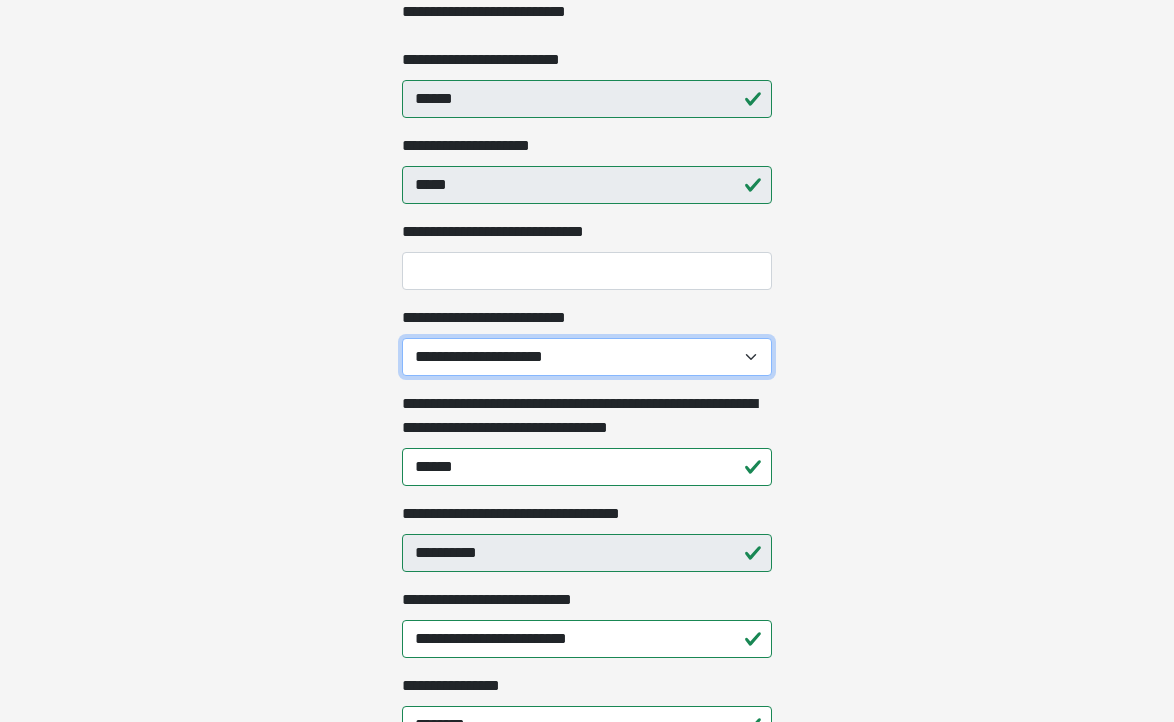 select on "*****" 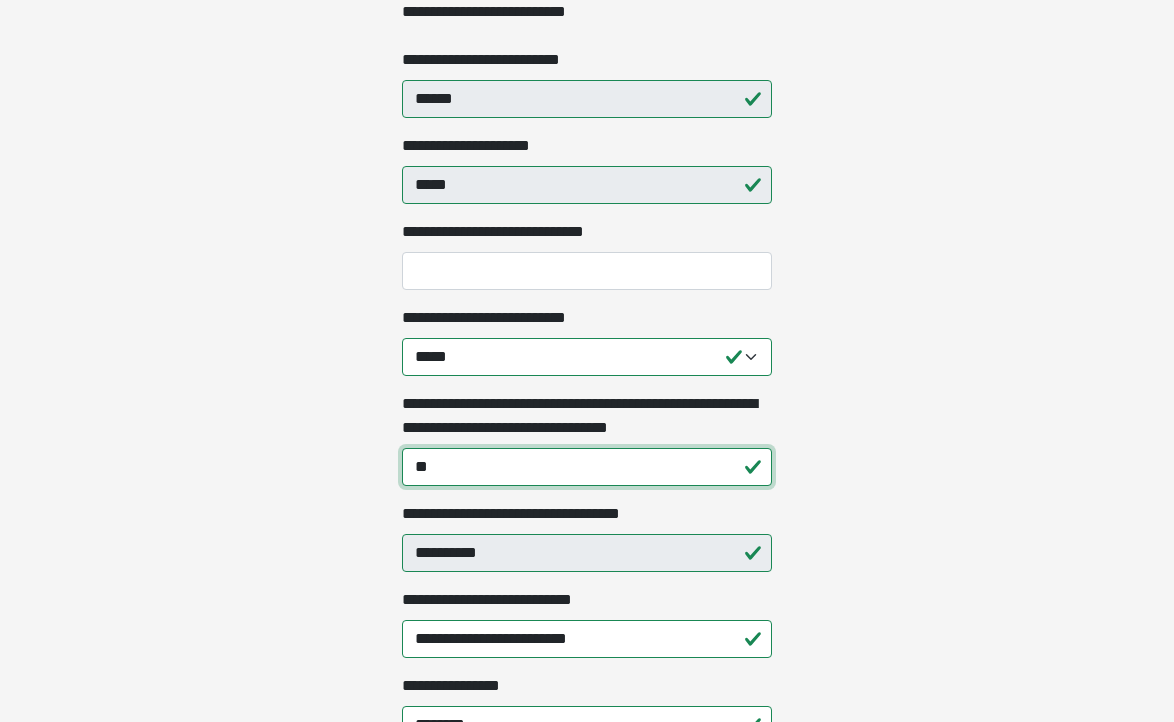 type on "*" 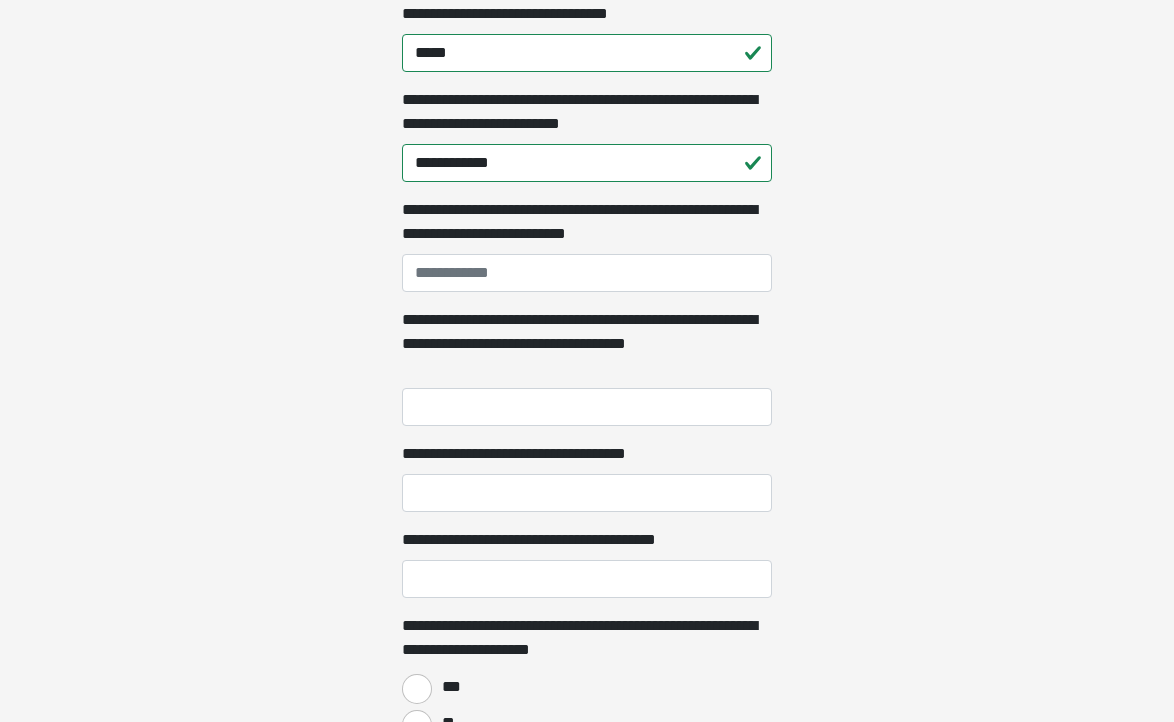 scroll, scrollTop: 1282, scrollLeft: 0, axis: vertical 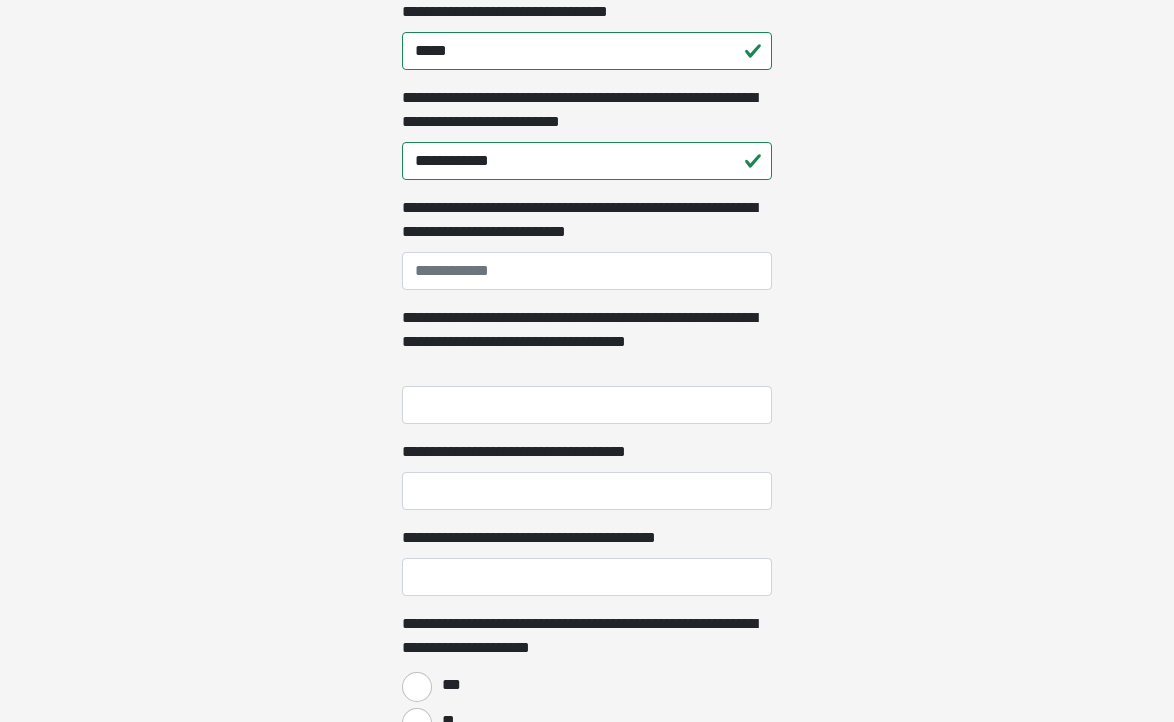 type on "**********" 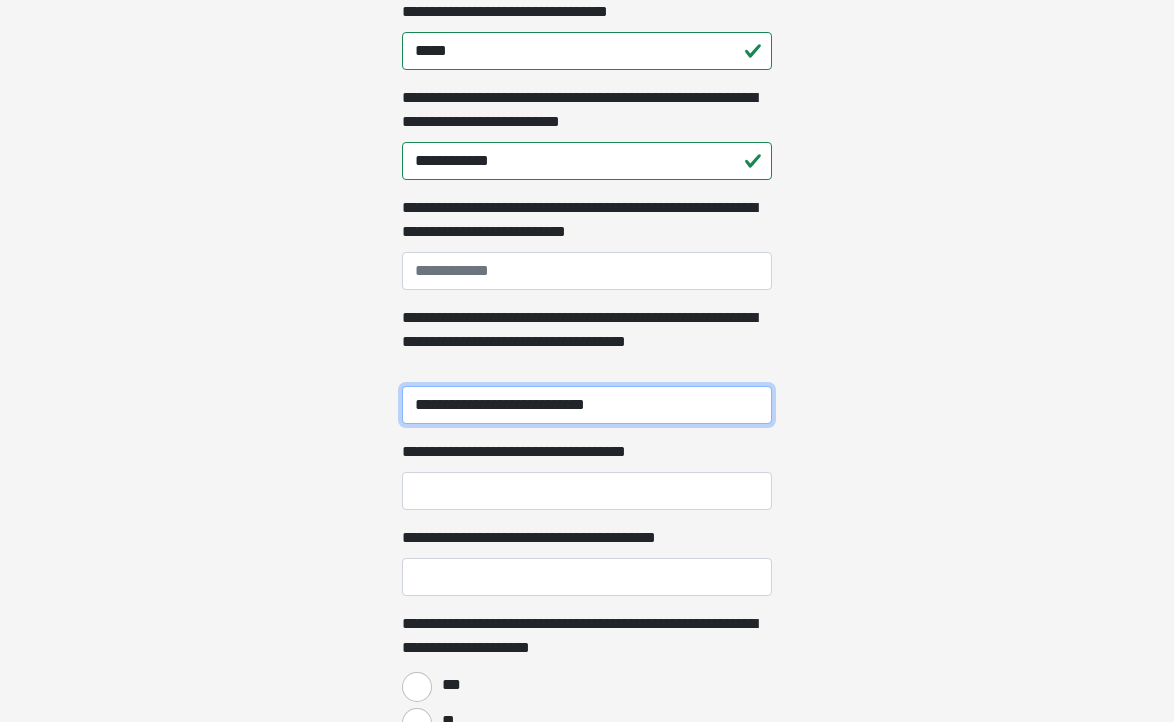 type on "**********" 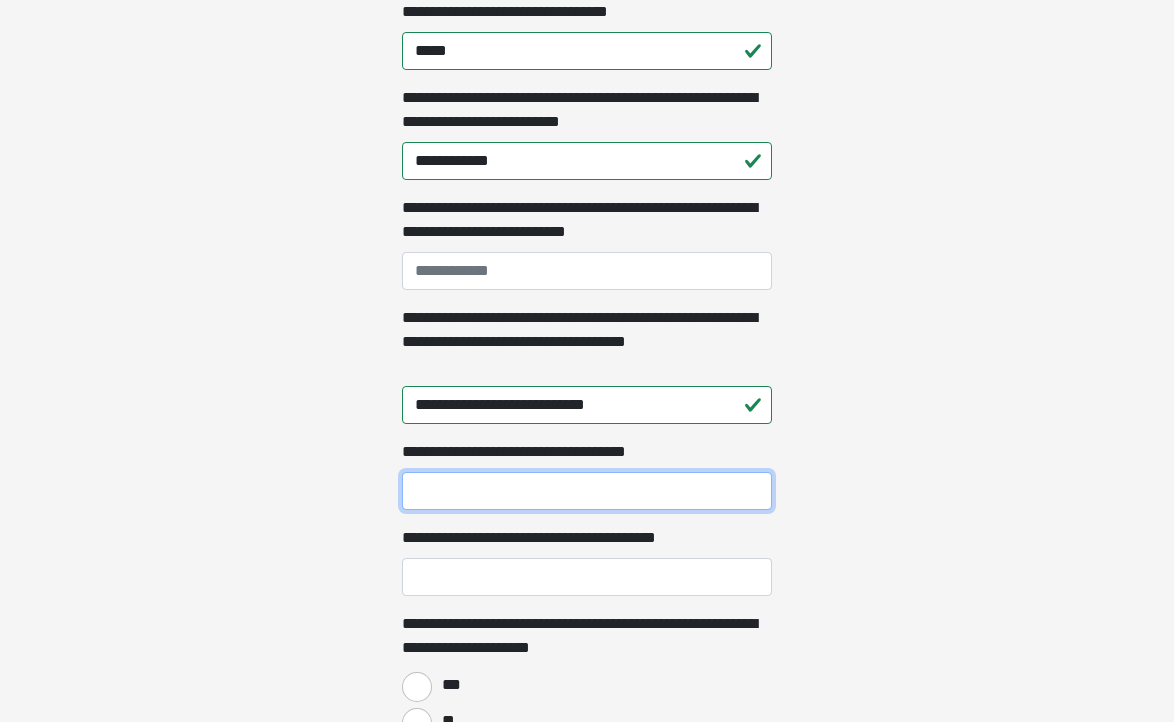 click on "**********" at bounding box center (587, 491) 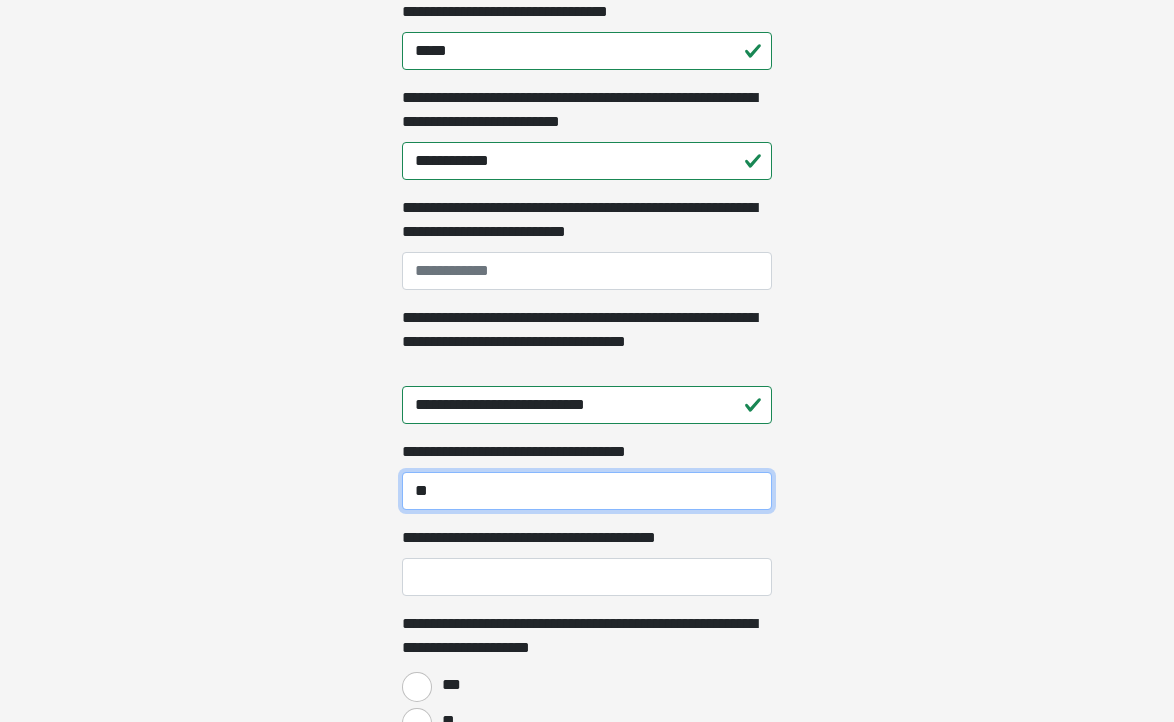 type on "*" 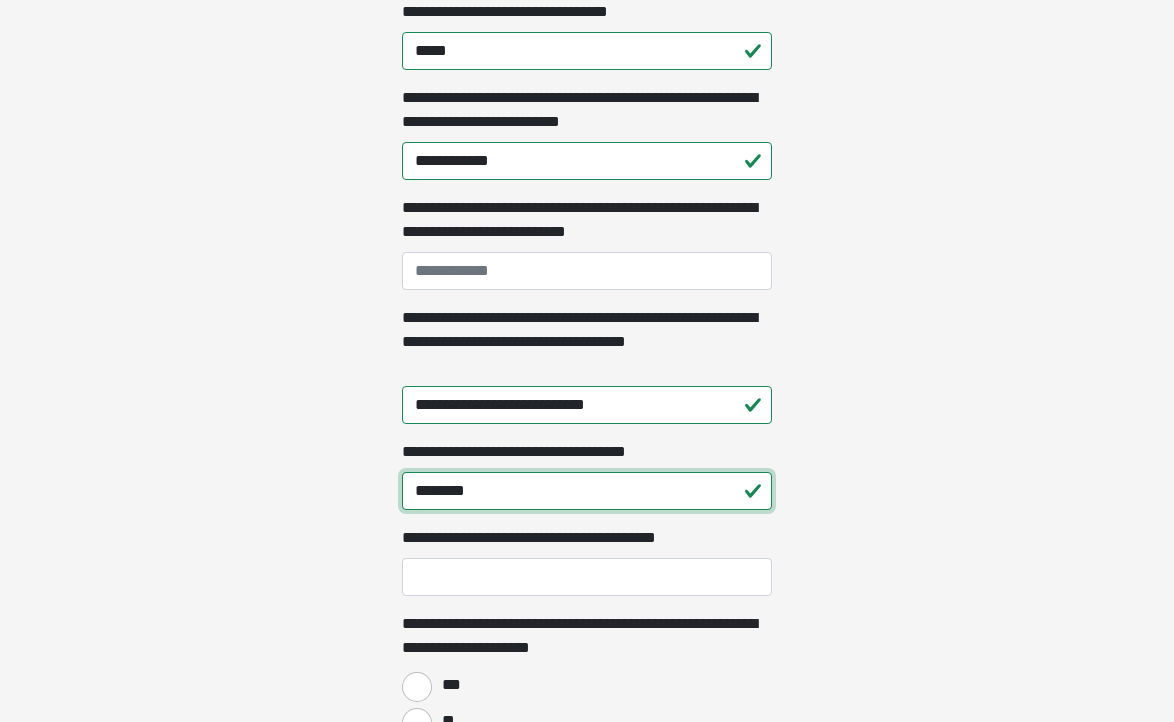 type on "********" 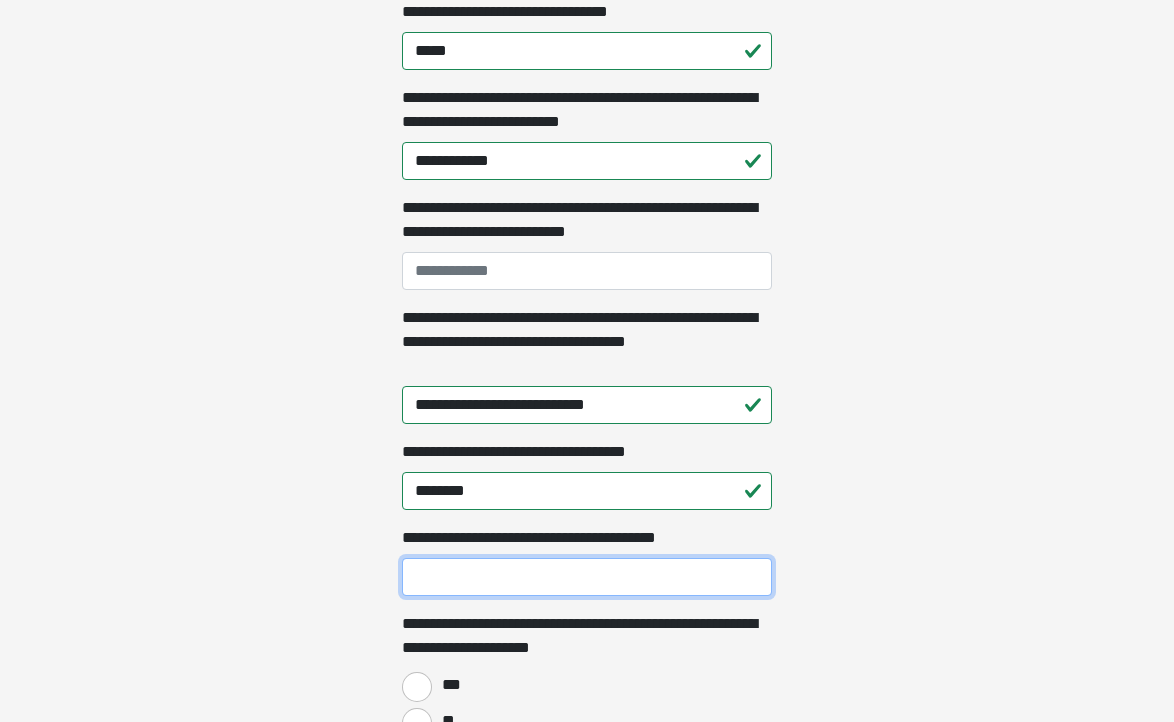 click on "**********" at bounding box center (587, 577) 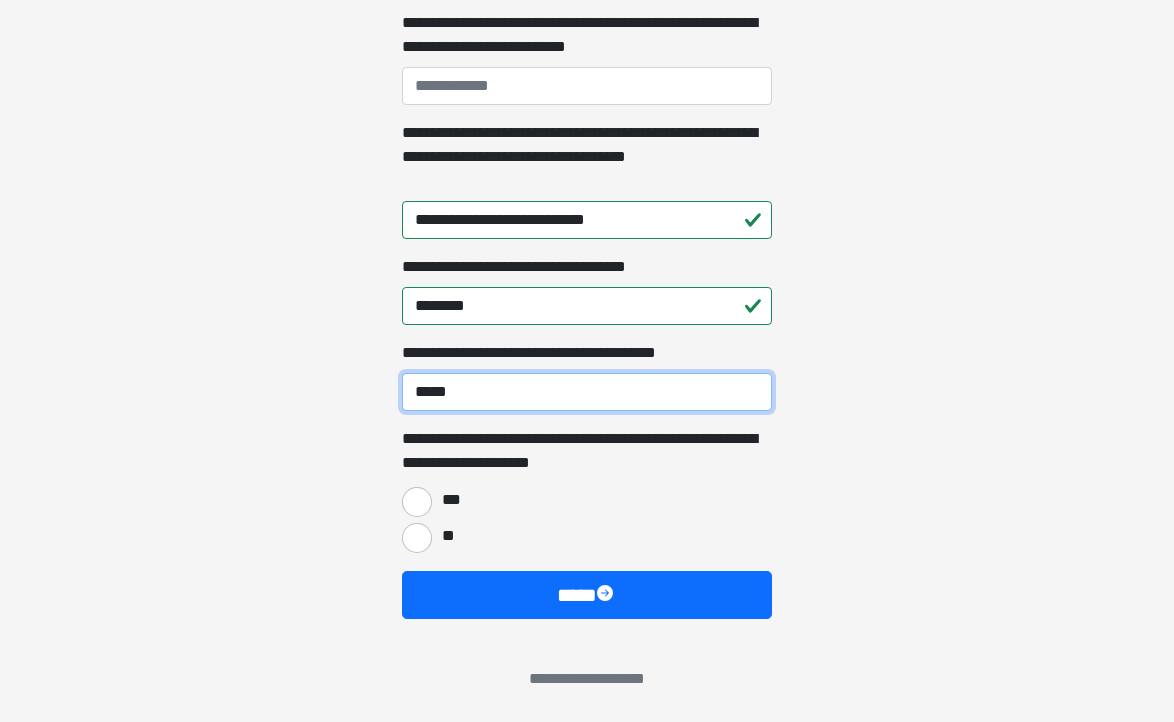 scroll, scrollTop: 1467, scrollLeft: 0, axis: vertical 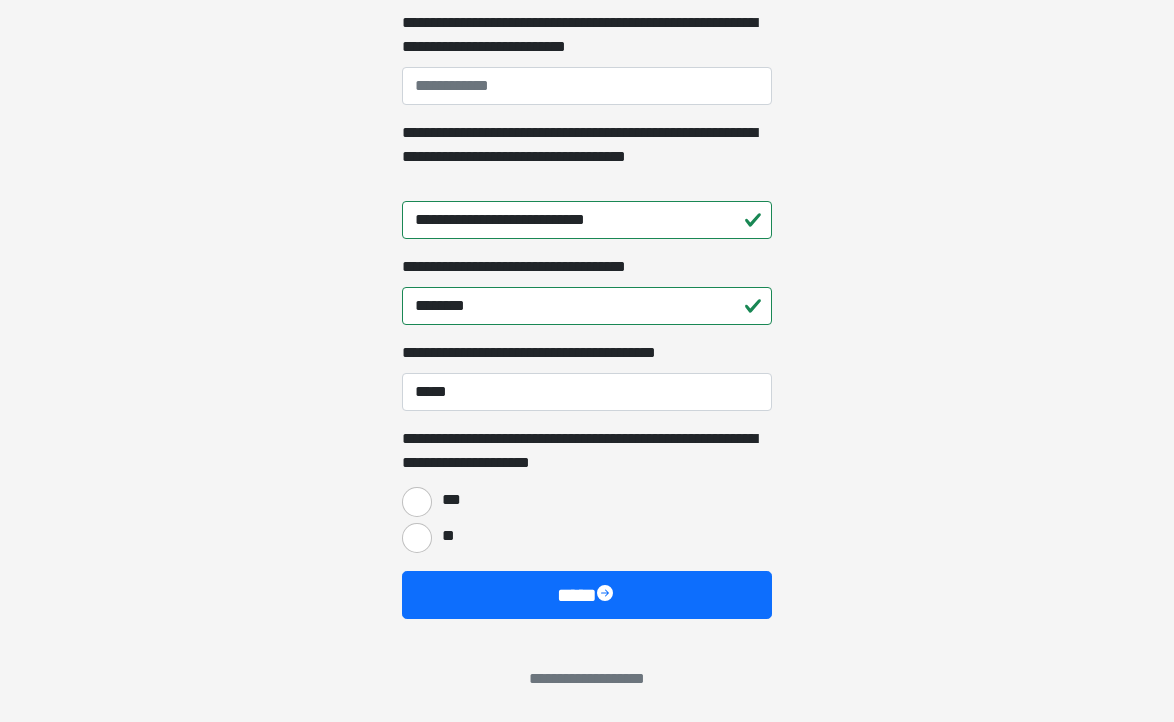 click on "***" at bounding box center [417, 502] 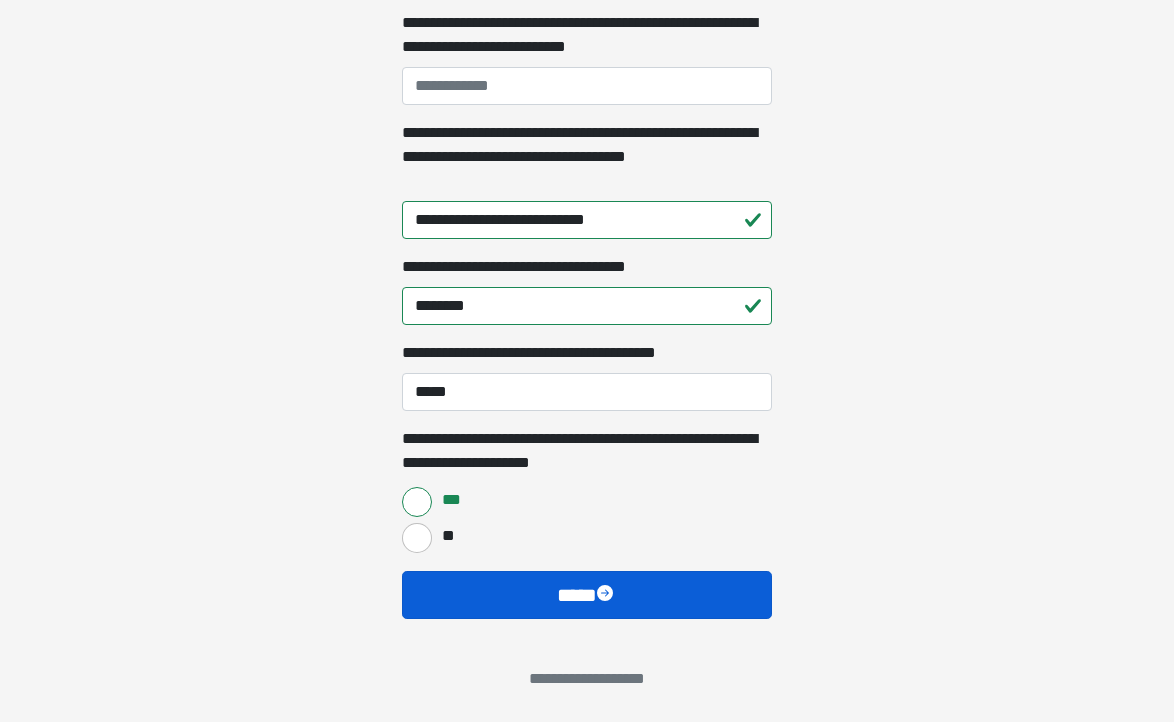 click at bounding box center (607, 595) 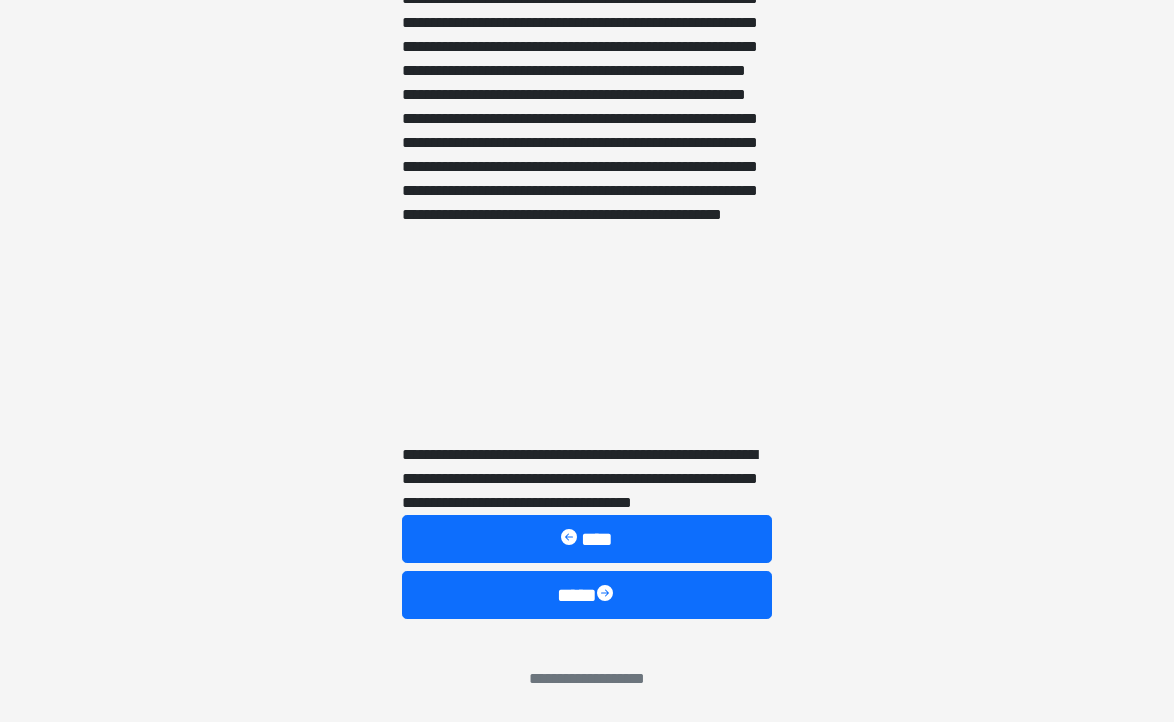 scroll, scrollTop: 3141, scrollLeft: 0, axis: vertical 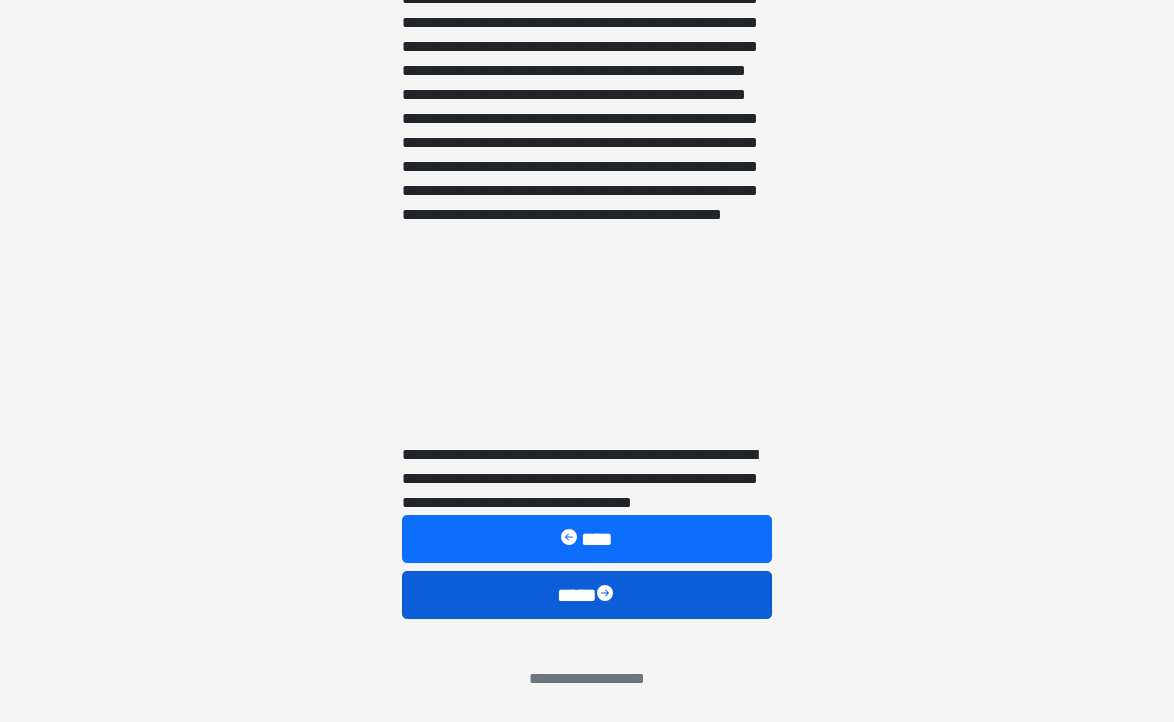 click on "****" at bounding box center (587, 595) 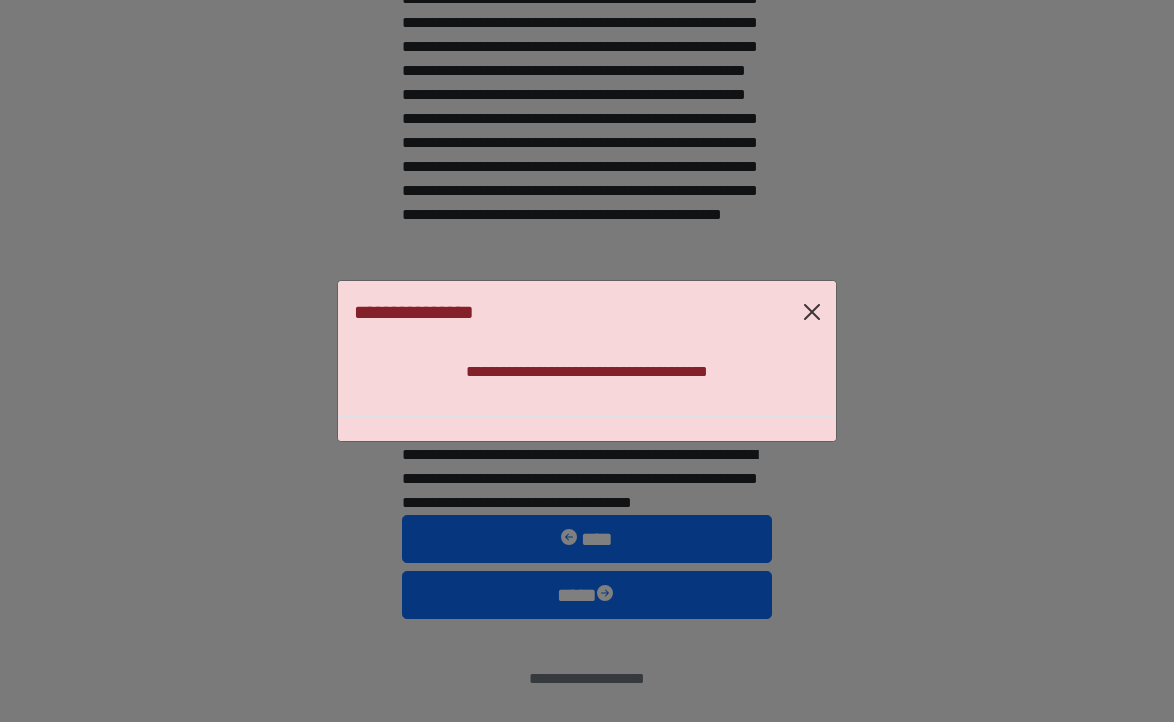 click at bounding box center [812, 312] 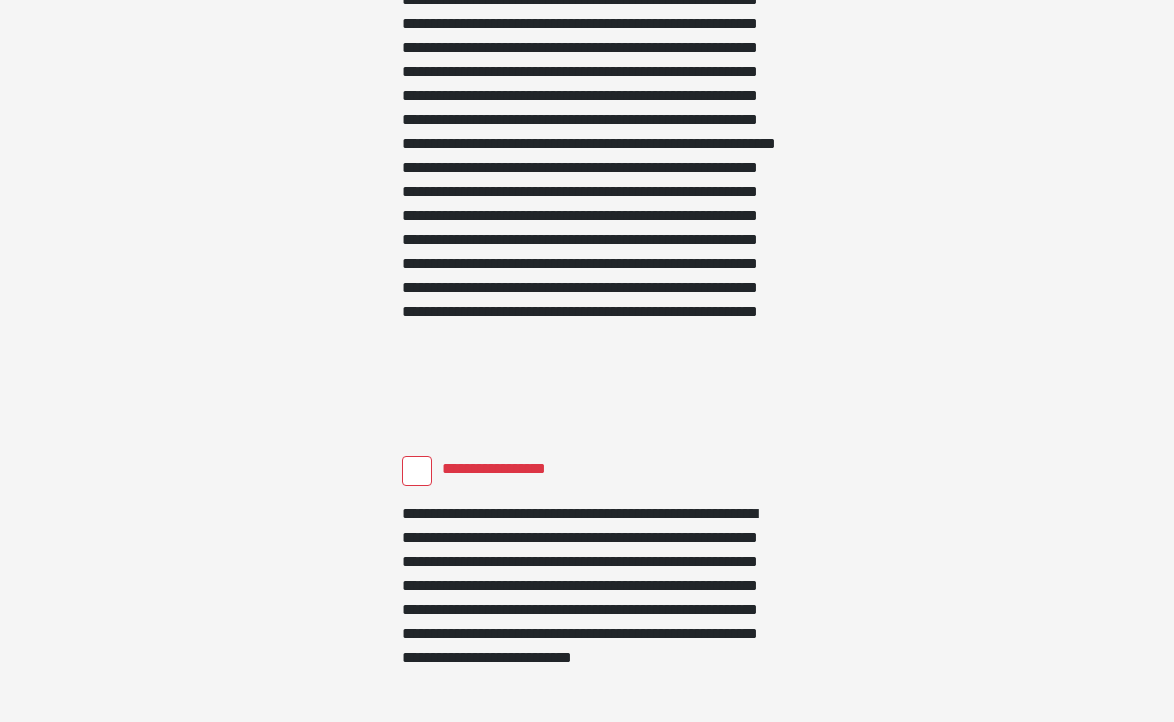 scroll, scrollTop: 1668, scrollLeft: 0, axis: vertical 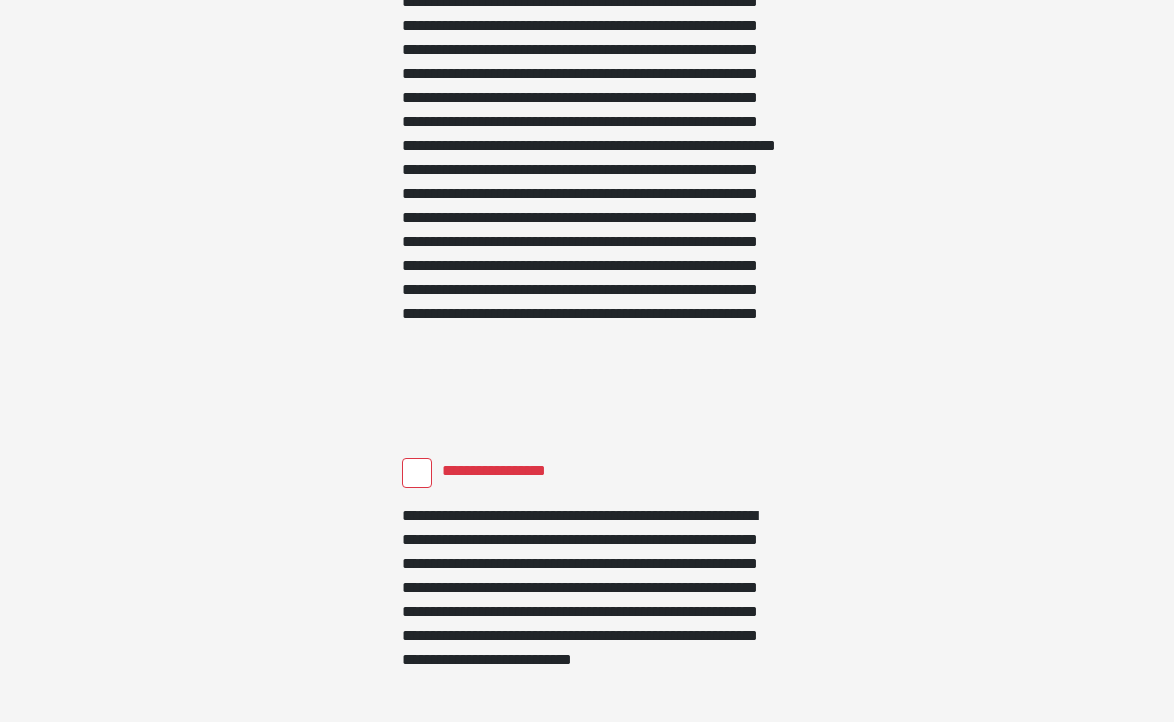 click on "**********" at bounding box center [417, 473] 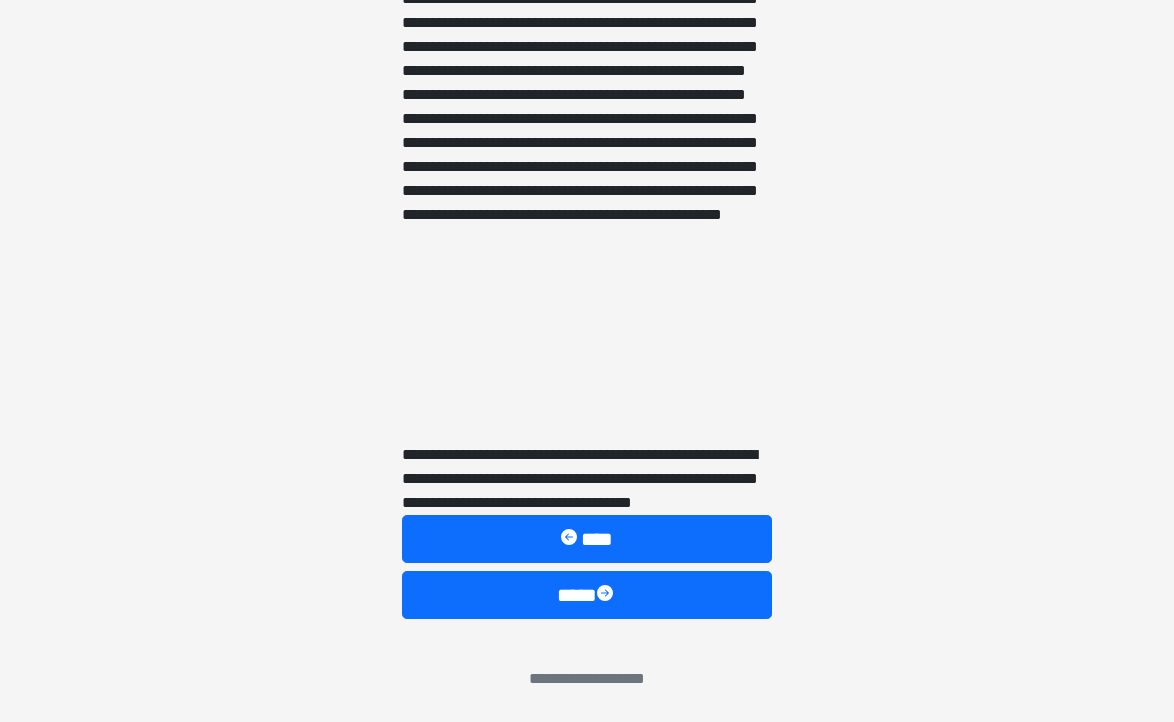 scroll, scrollTop: 3141, scrollLeft: 0, axis: vertical 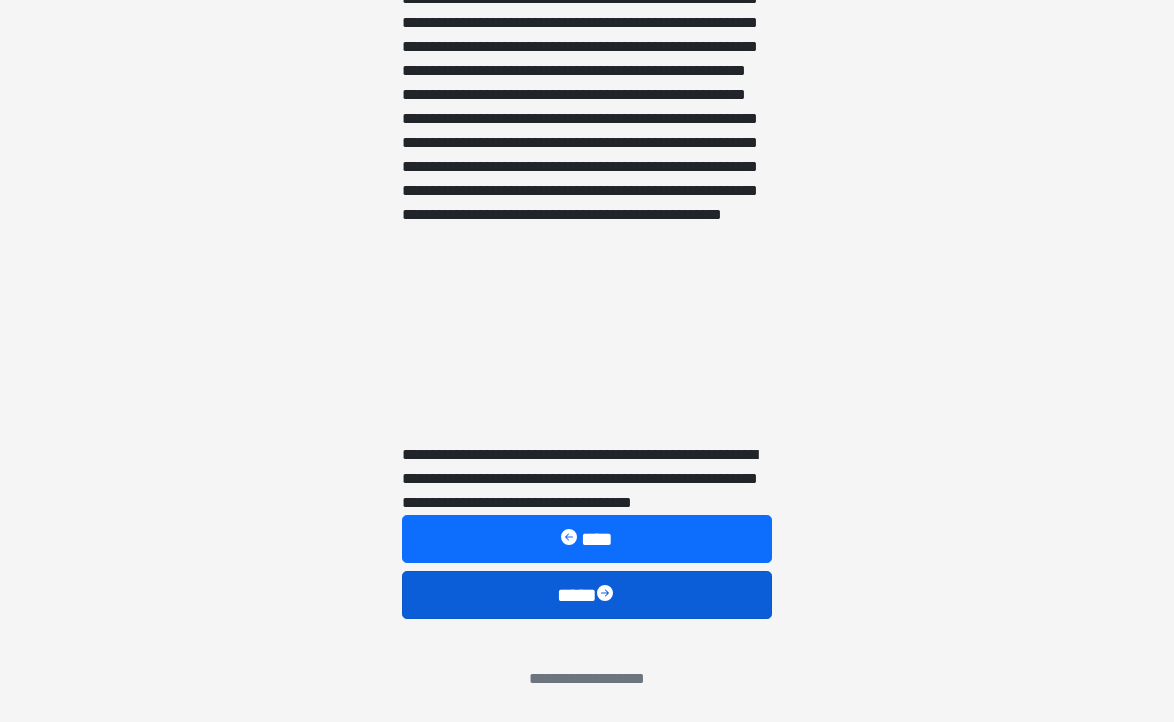 click on "****" at bounding box center [587, 595] 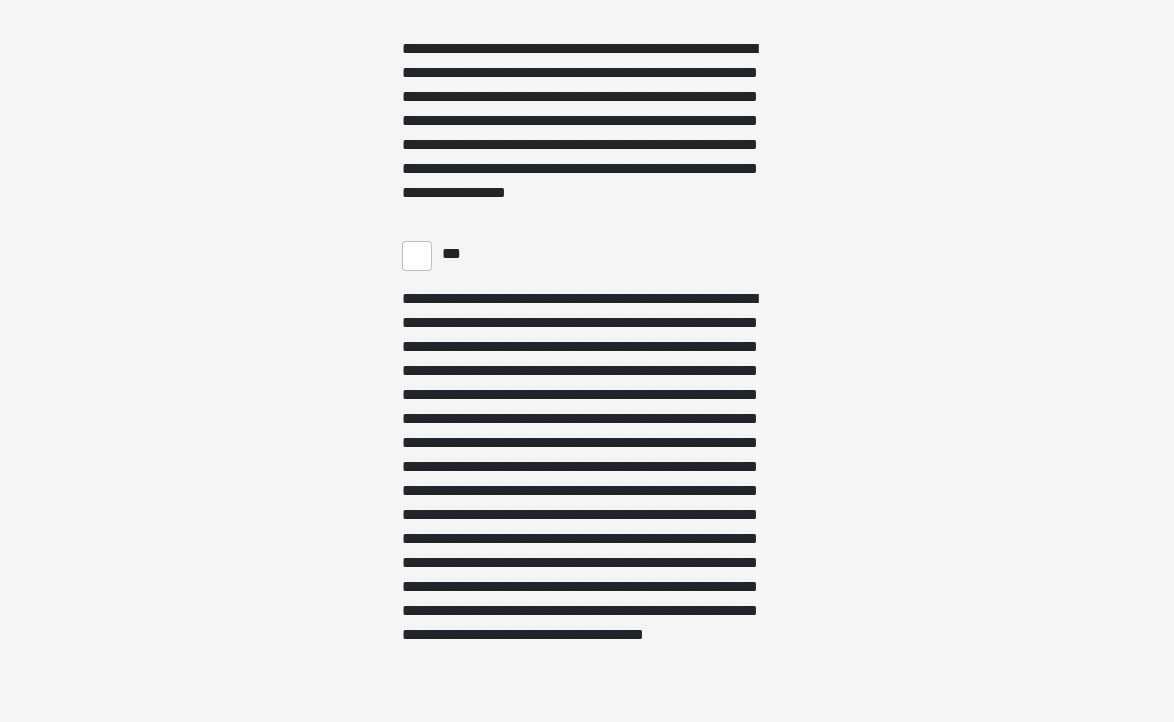 scroll, scrollTop: 4865, scrollLeft: 0, axis: vertical 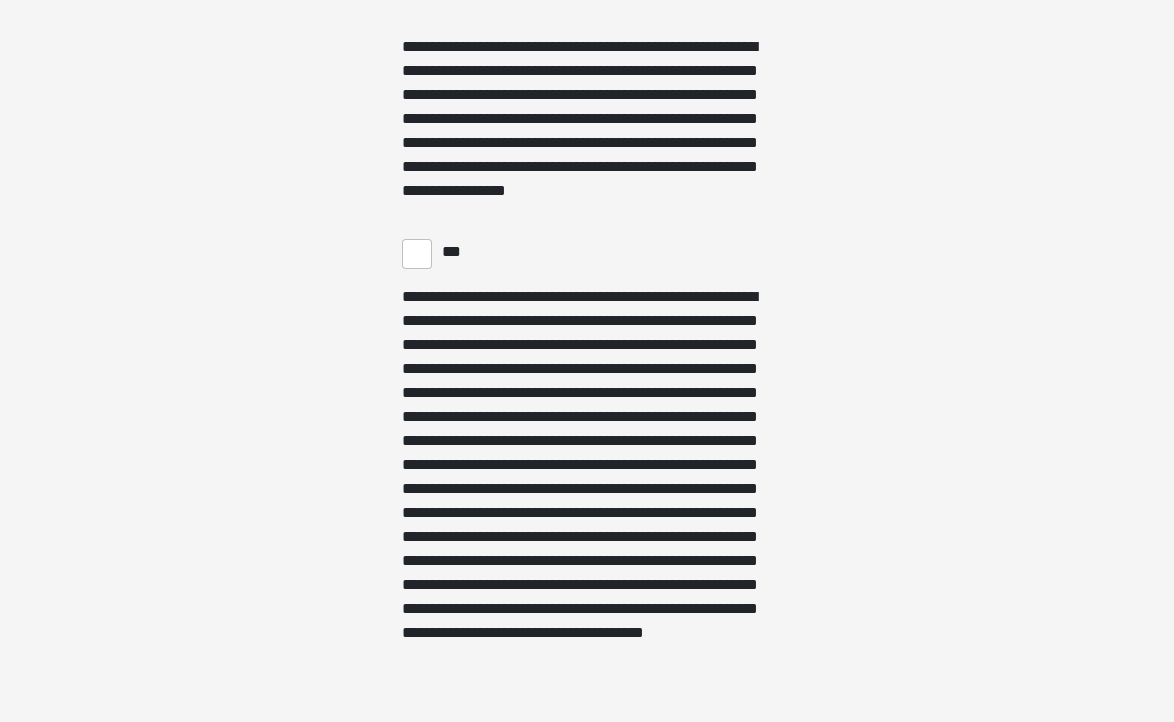 click on "***" at bounding box center (417, 254) 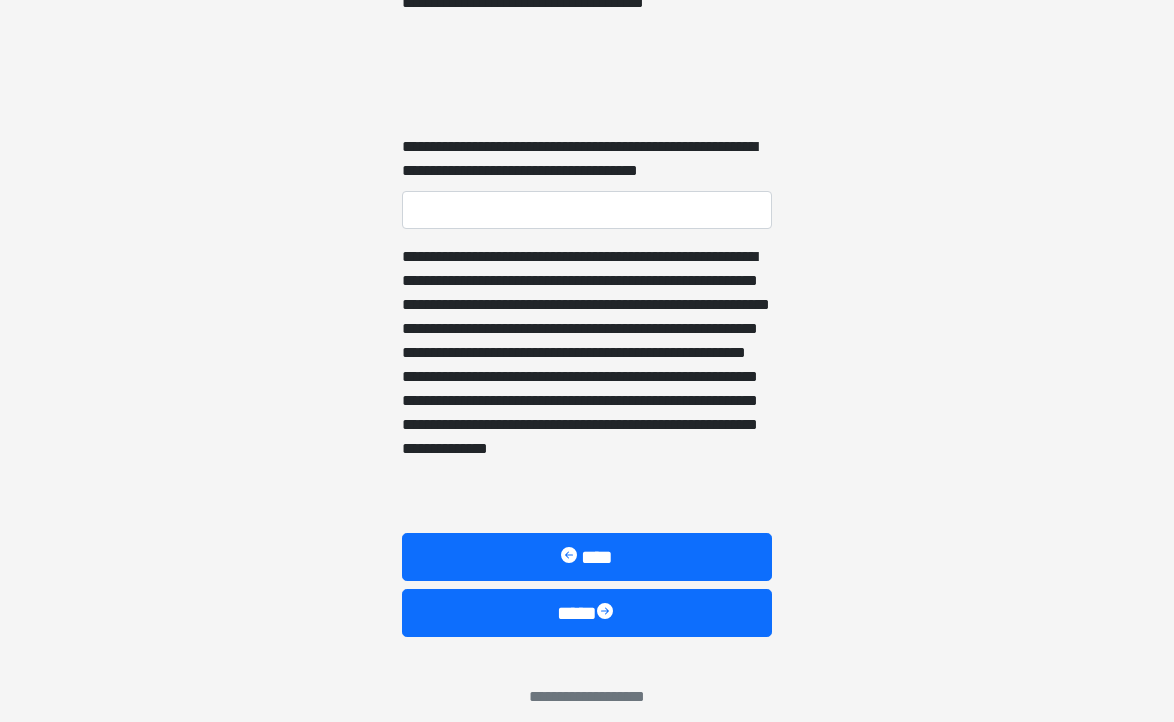 scroll, scrollTop: 5497, scrollLeft: 0, axis: vertical 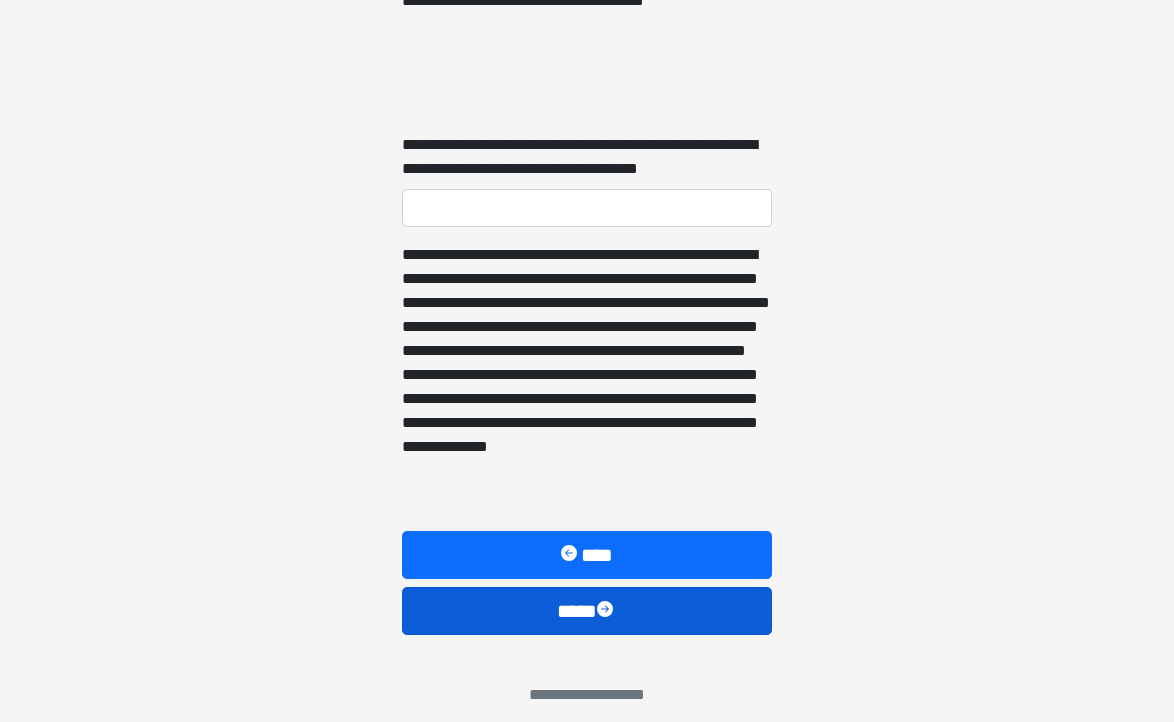 click on "****" at bounding box center (587, 611) 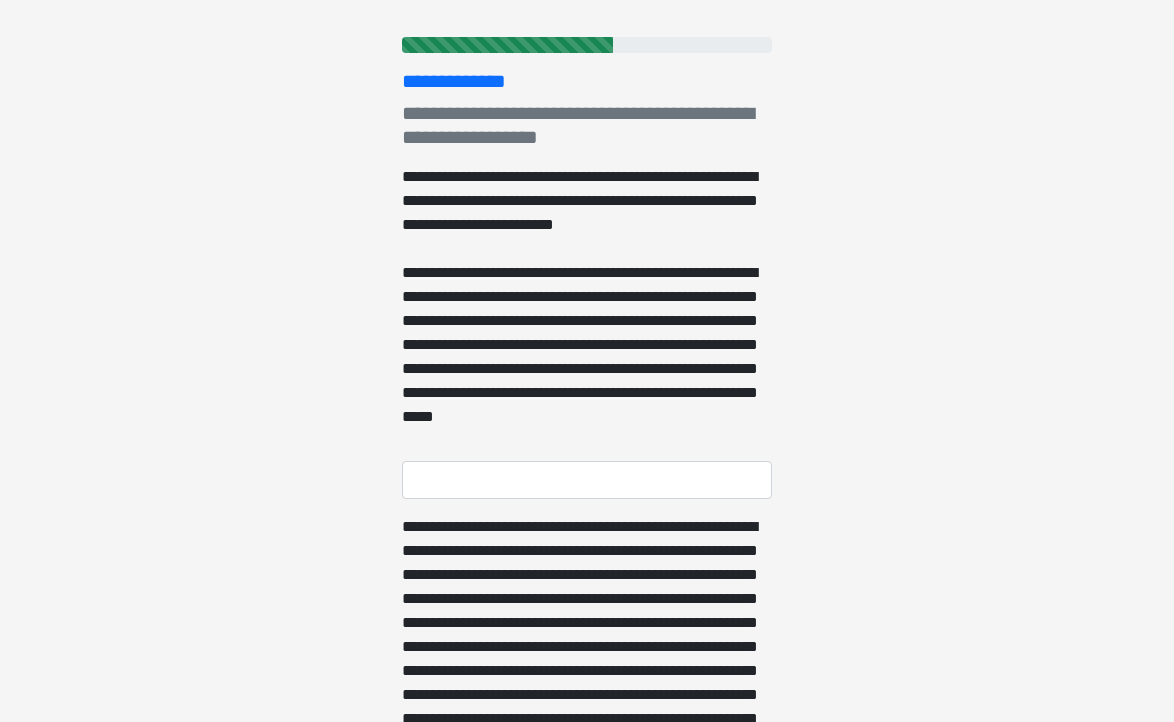 scroll, scrollTop: 283, scrollLeft: 0, axis: vertical 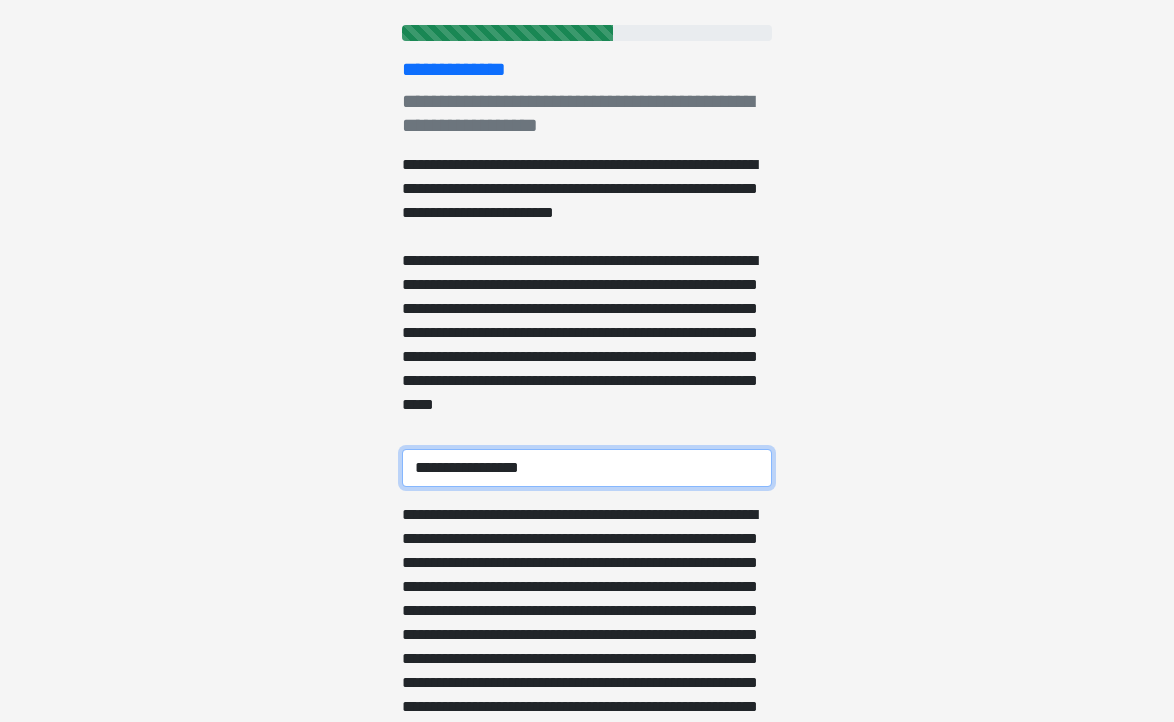 click on "**********" at bounding box center (587, 468) 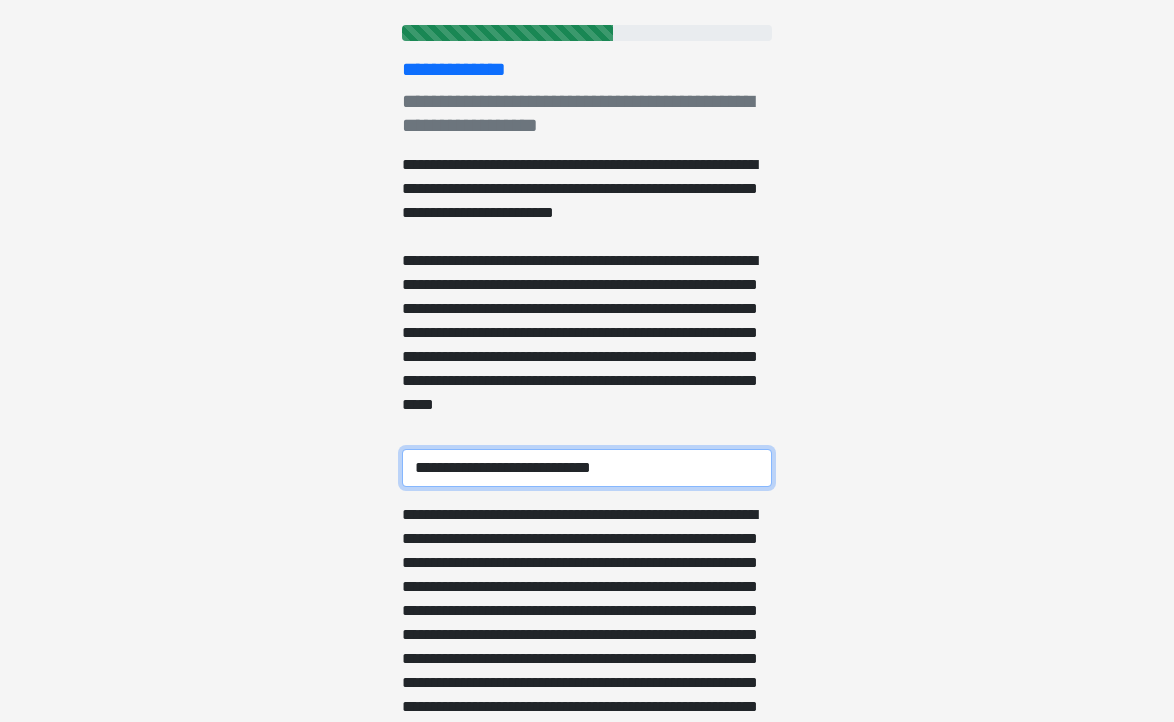 type on "**********" 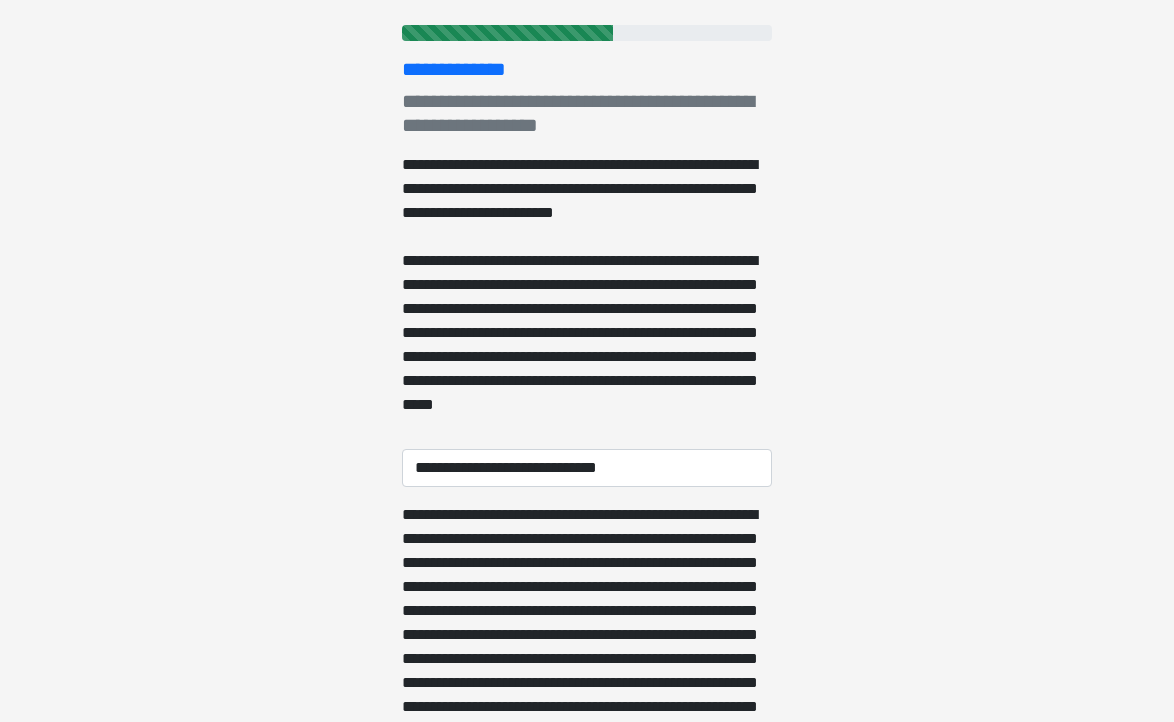 type on "**********" 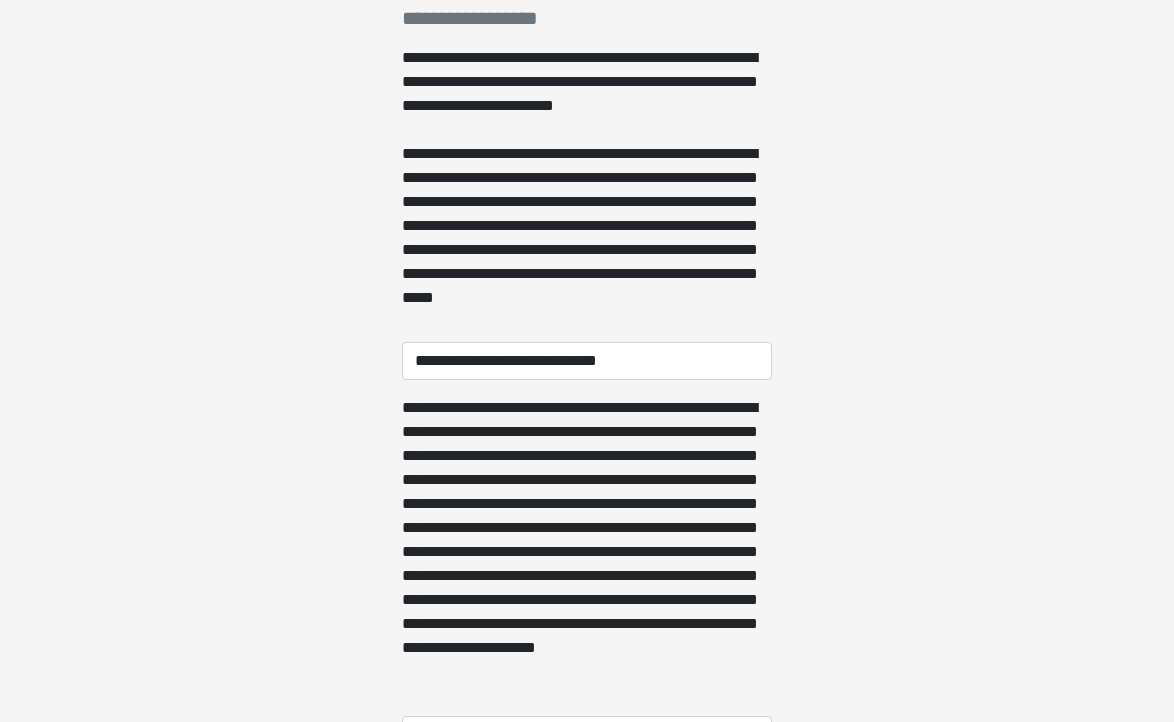 scroll, scrollTop: 401, scrollLeft: 0, axis: vertical 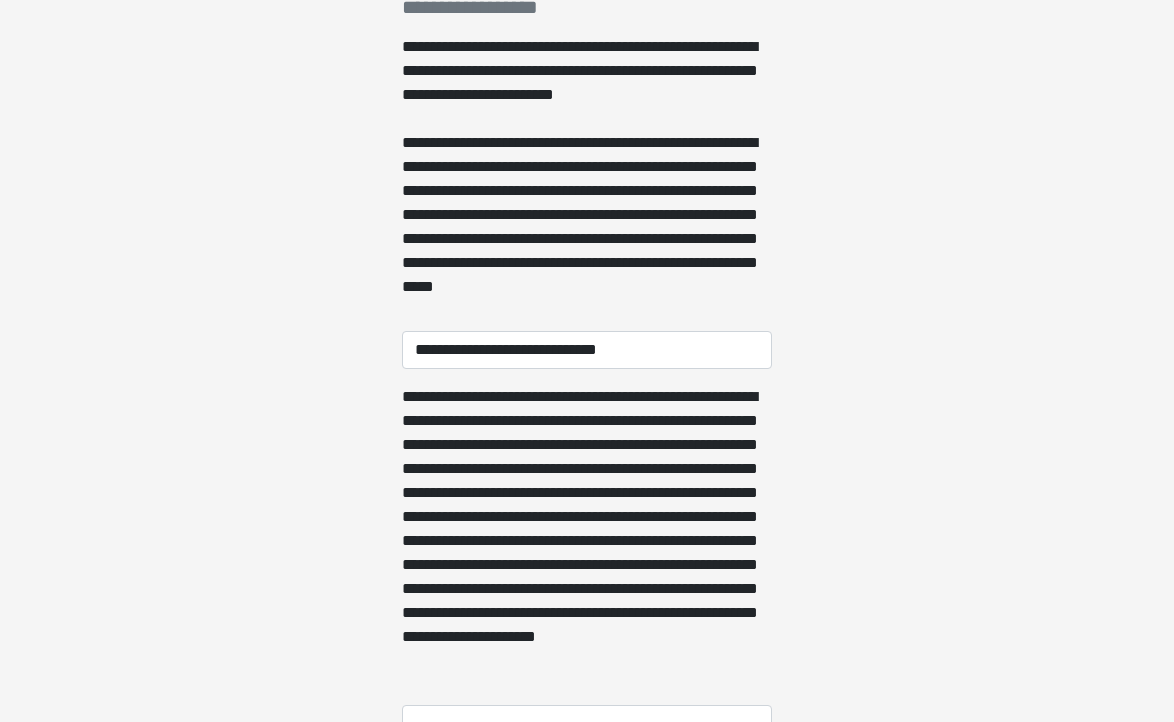 click on "**********" at bounding box center (587, 350) 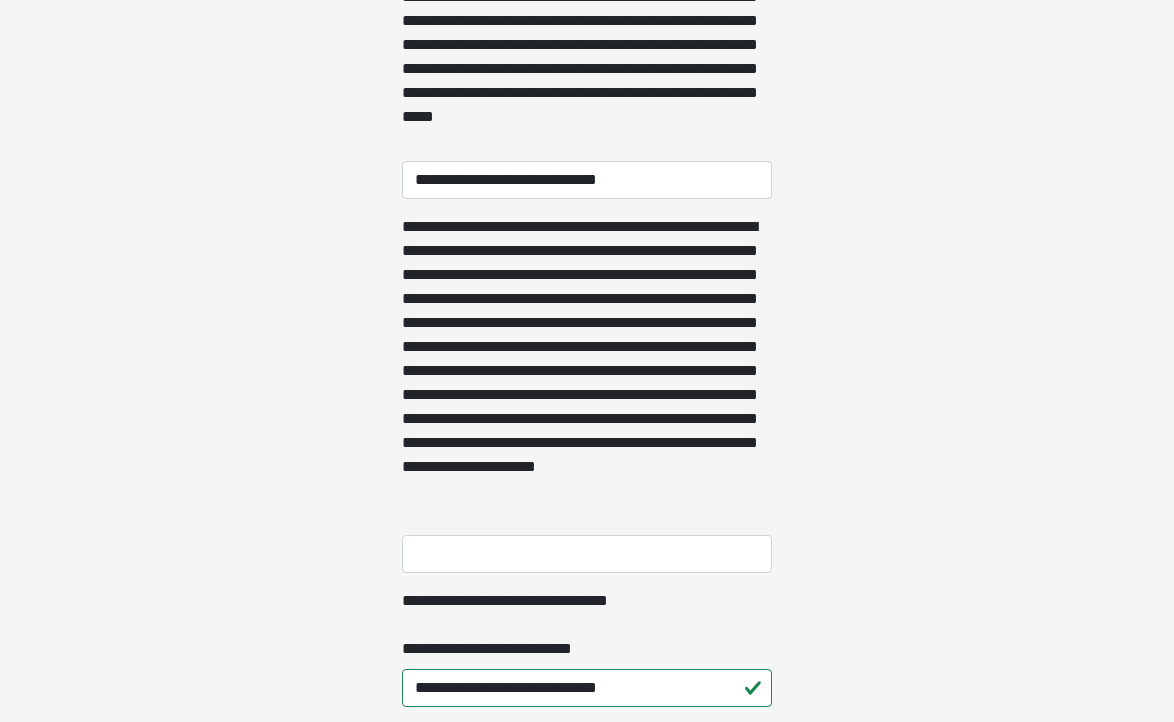 scroll, scrollTop: 409, scrollLeft: 0, axis: vertical 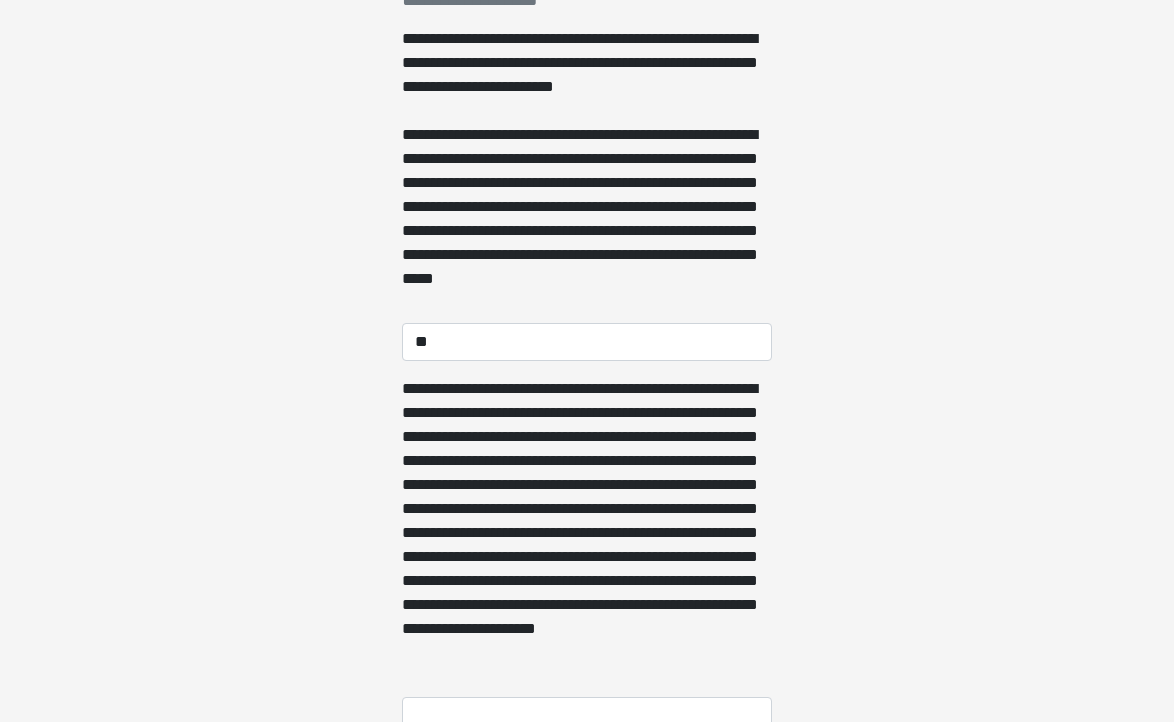 type on "*" 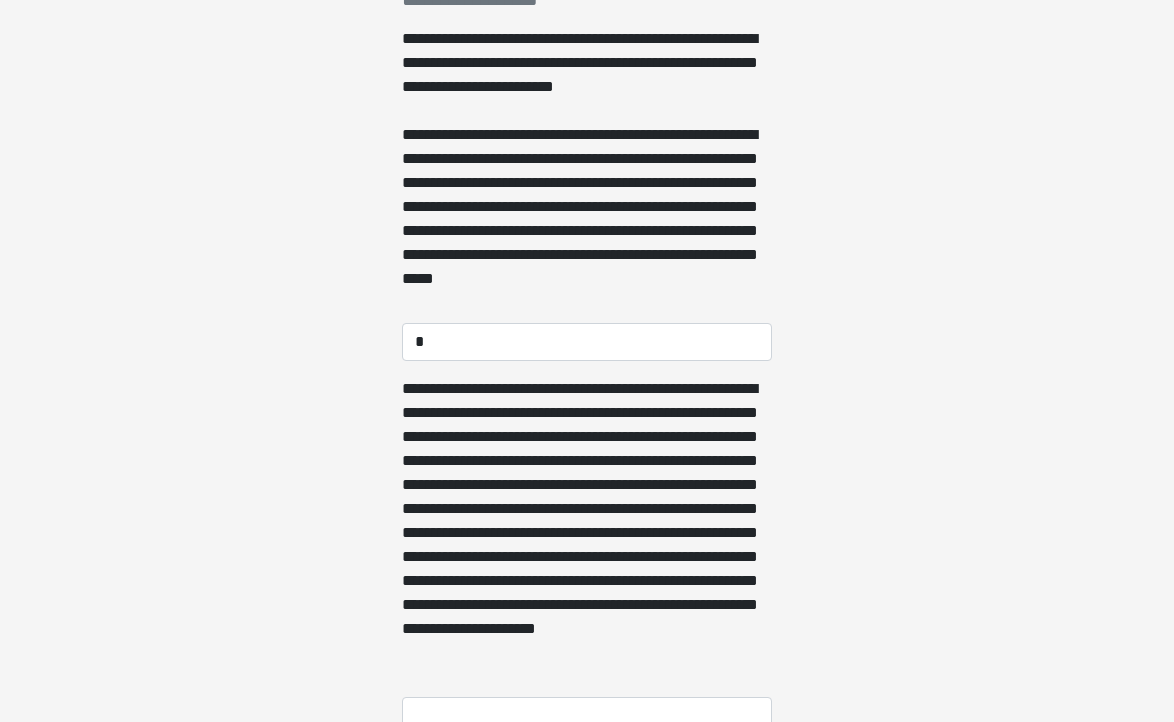 type 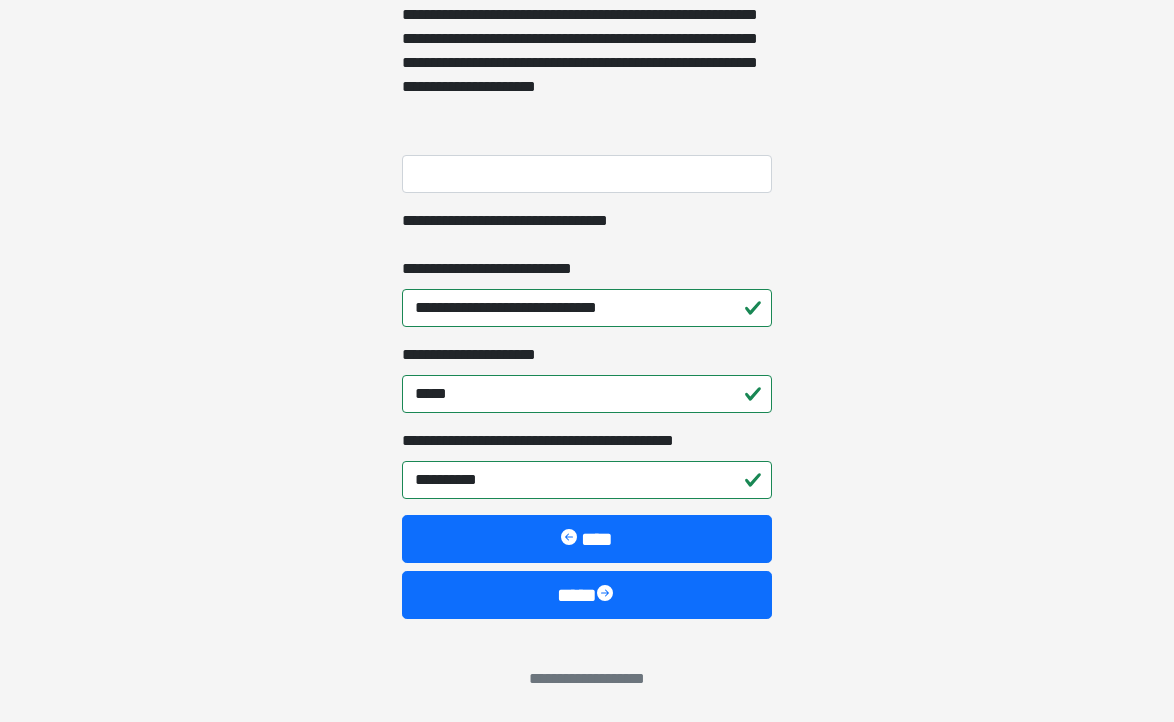 scroll, scrollTop: 951, scrollLeft: 0, axis: vertical 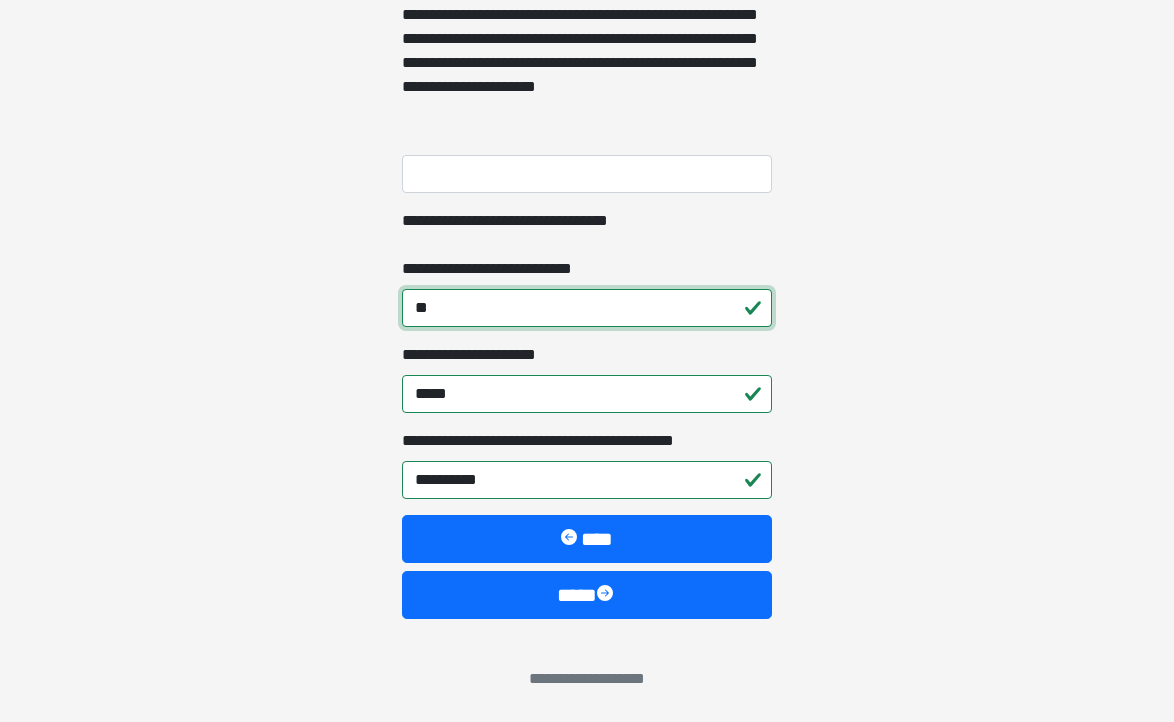 type on "*" 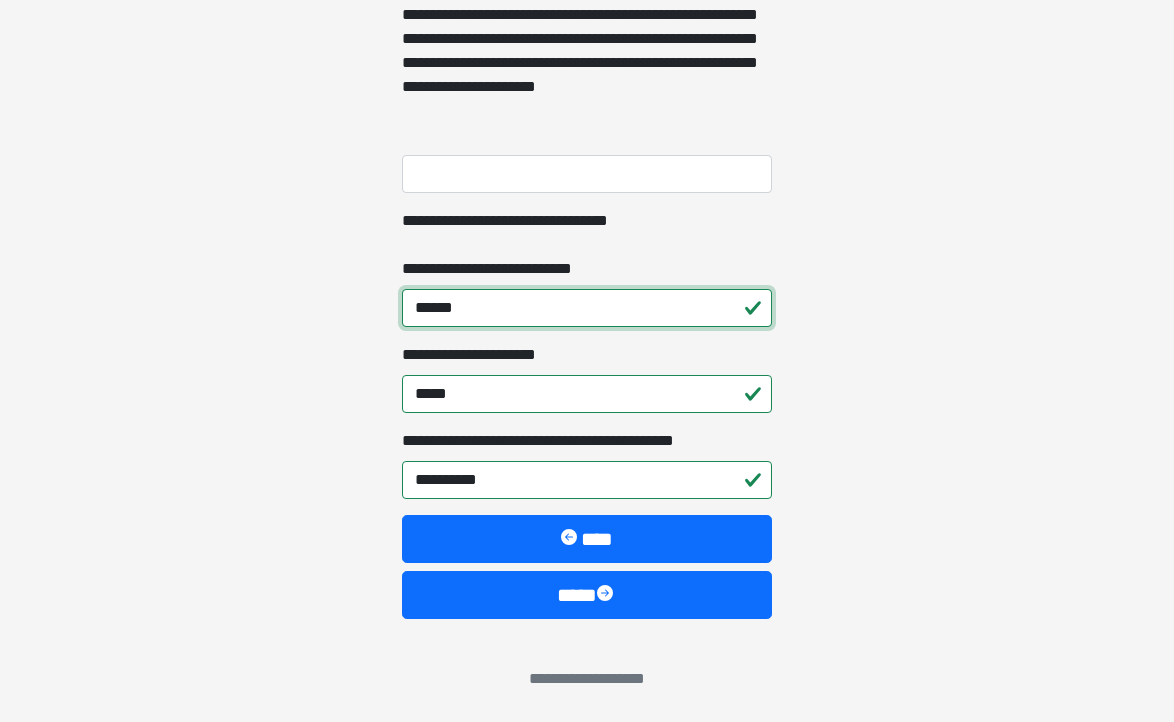 scroll, scrollTop: 951, scrollLeft: 0, axis: vertical 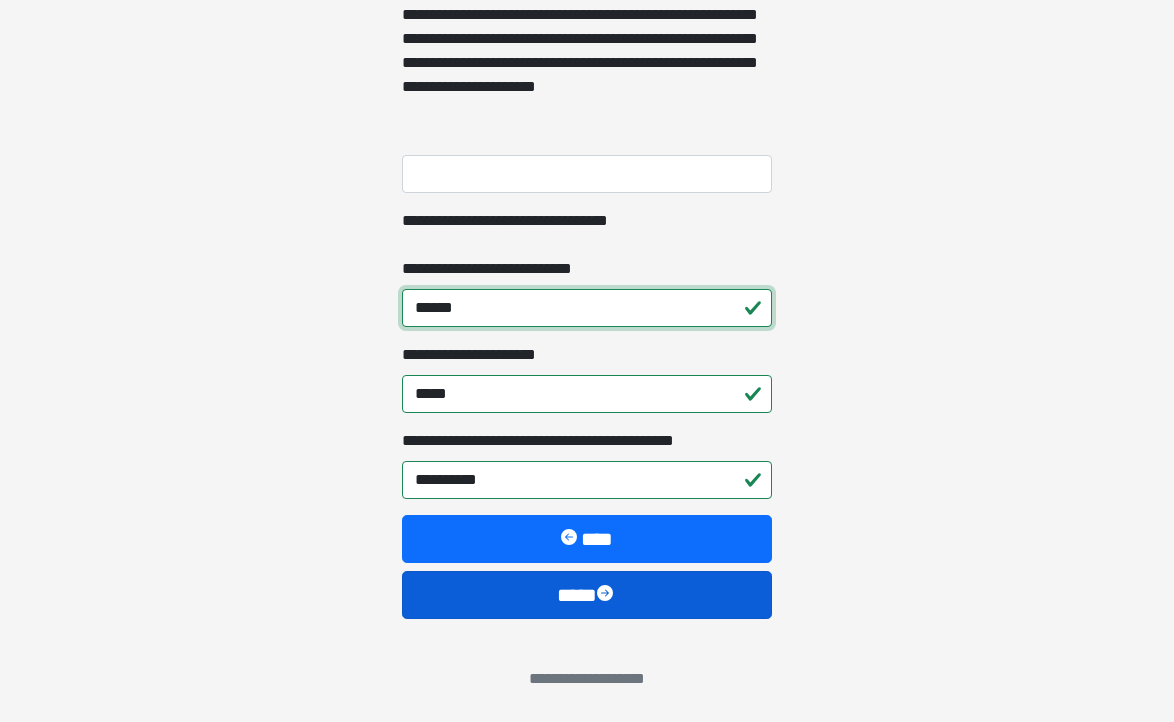 type on "******" 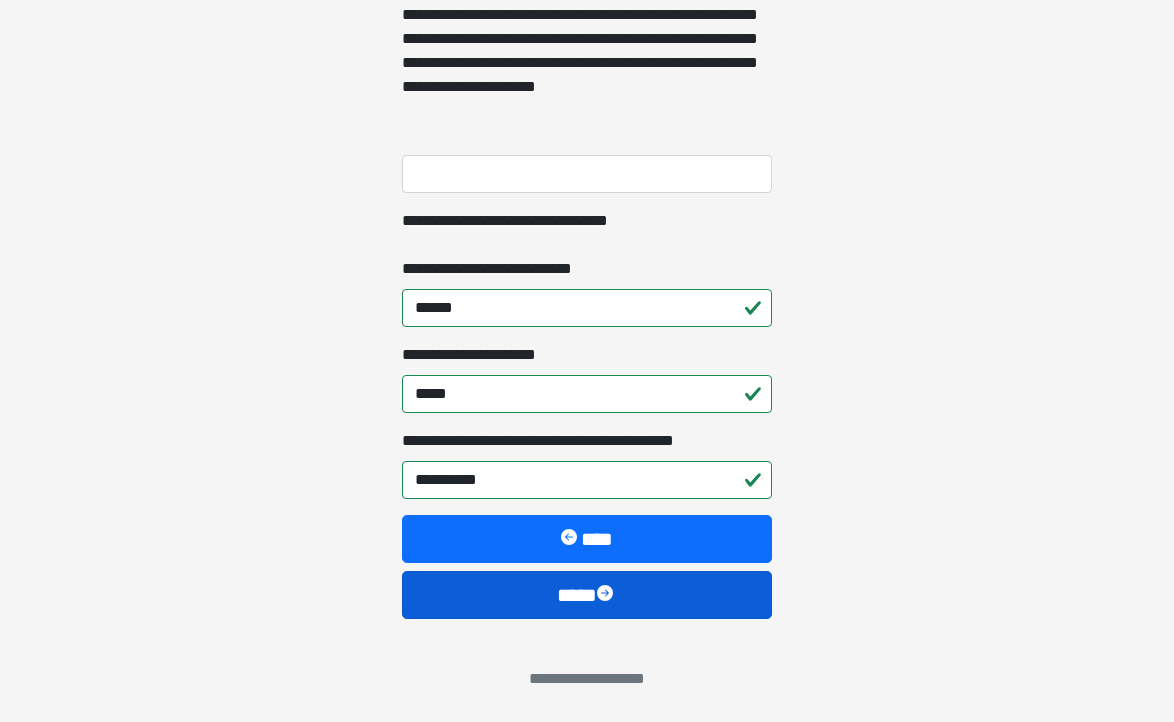 click at bounding box center [607, 595] 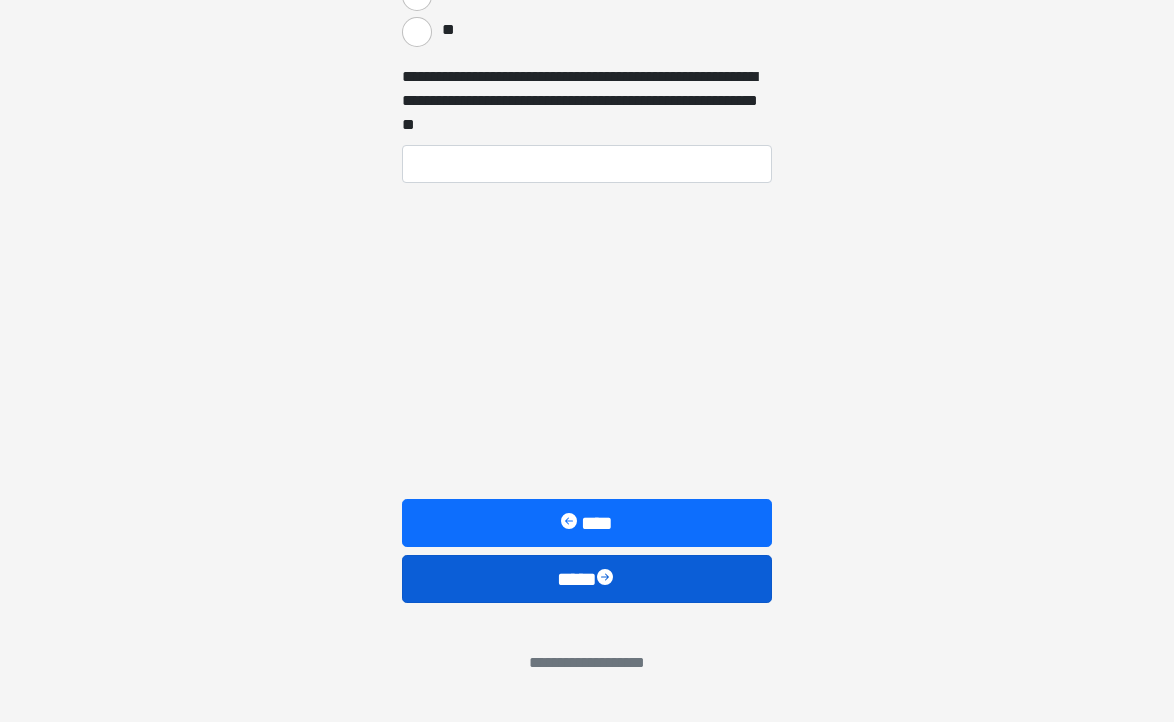 scroll, scrollTop: 611, scrollLeft: 0, axis: vertical 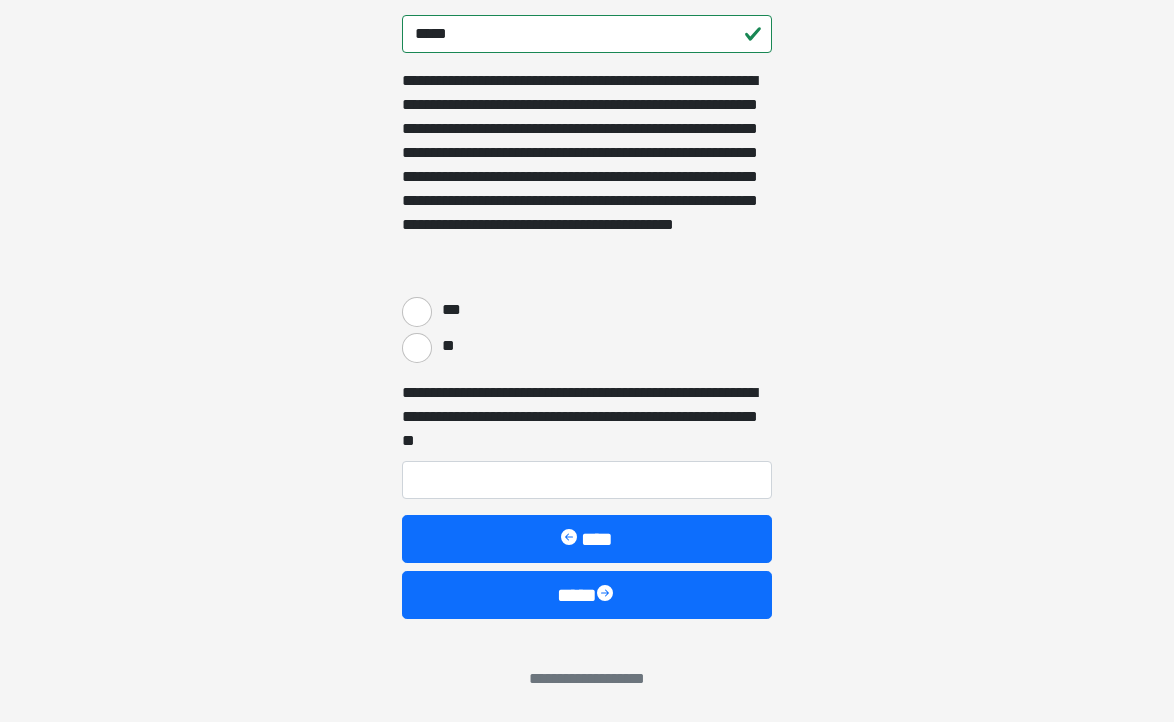 click on "***" at bounding box center [417, 312] 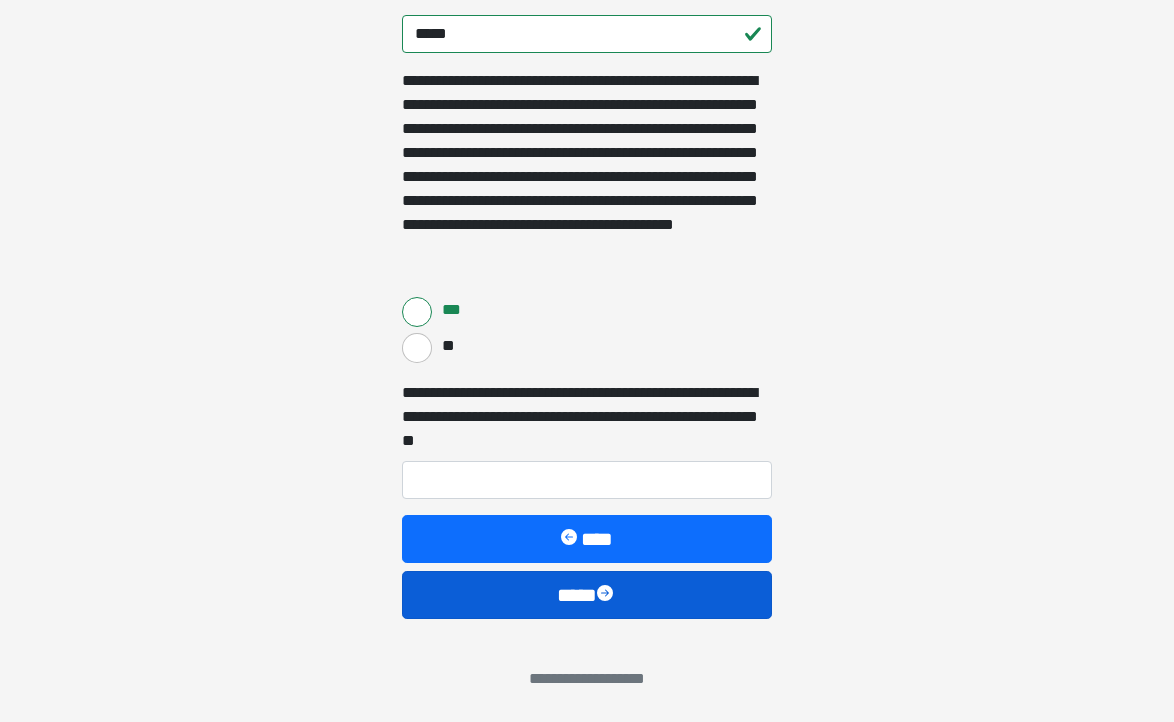 click on "****" at bounding box center [587, 595] 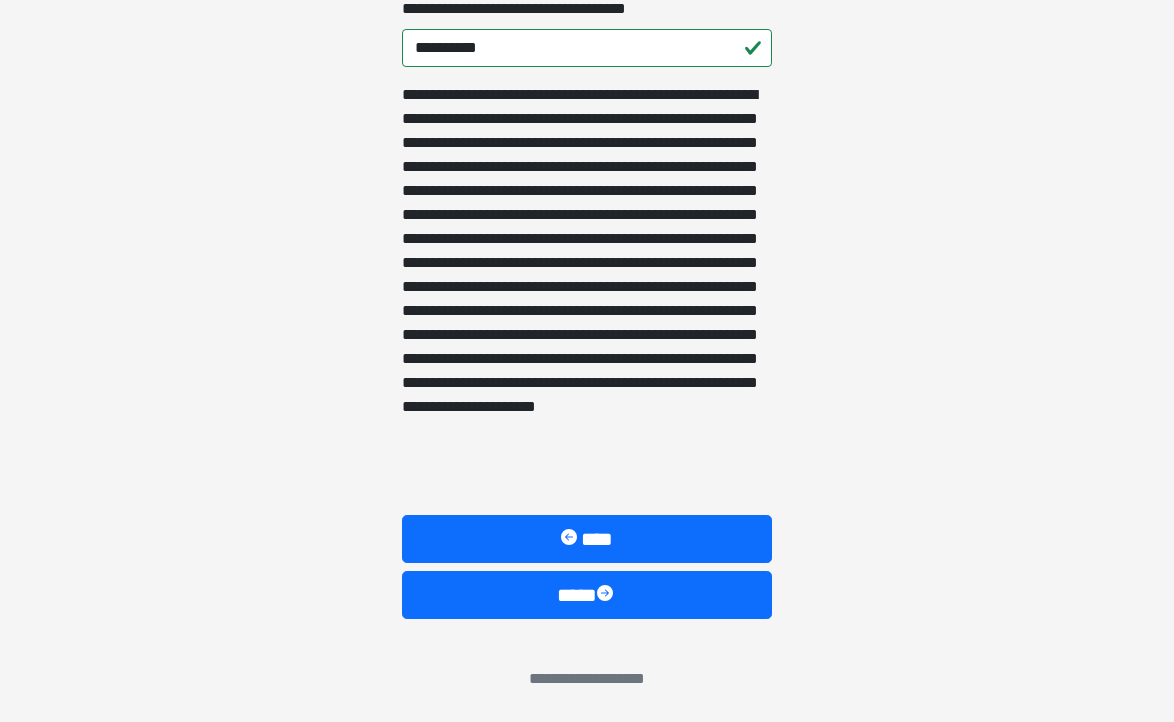scroll, scrollTop: 731, scrollLeft: 0, axis: vertical 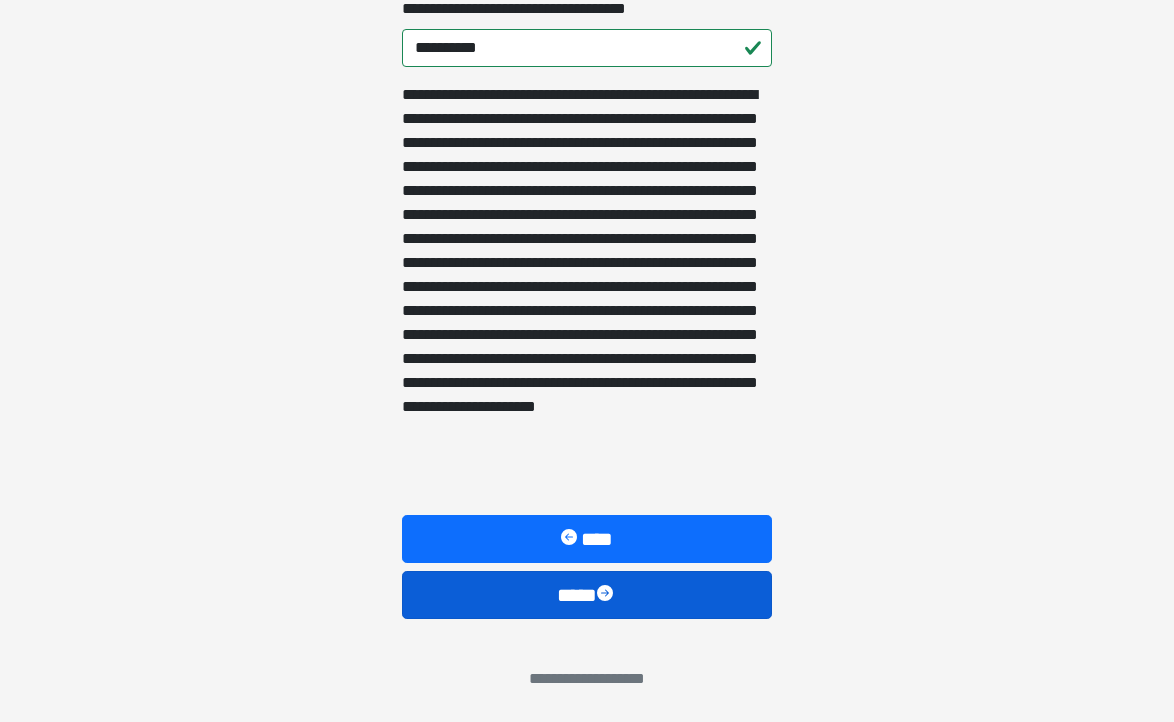 click on "****" at bounding box center (587, 595) 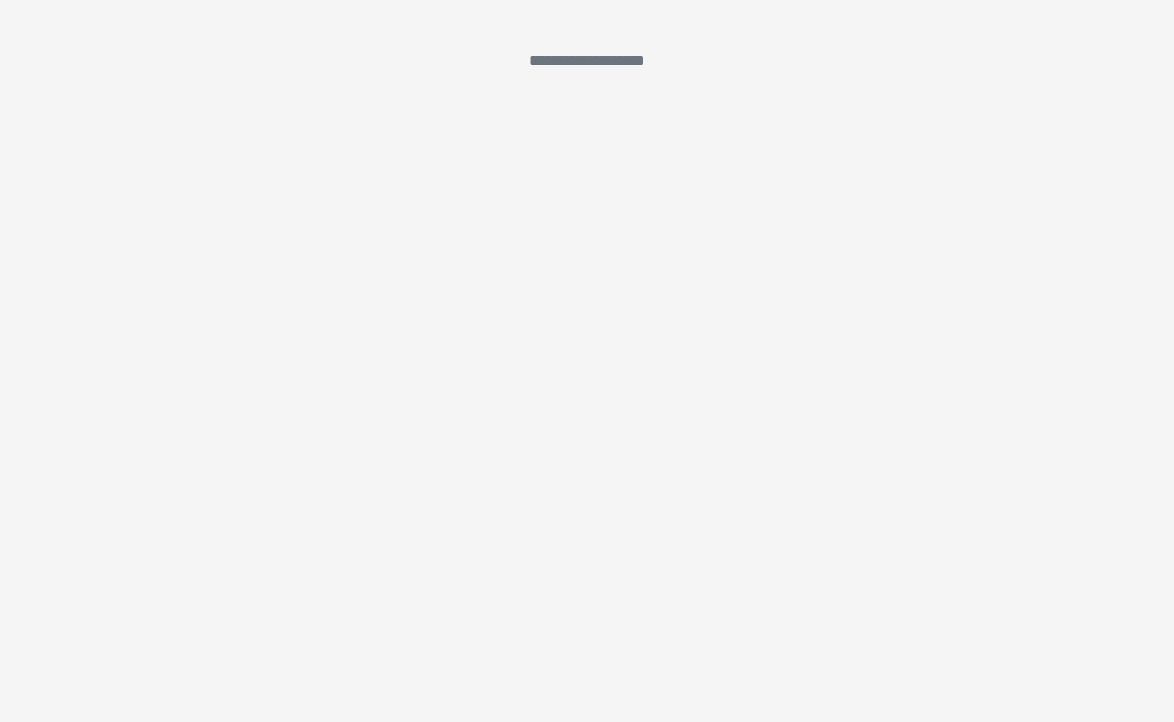 scroll, scrollTop: 71, scrollLeft: 0, axis: vertical 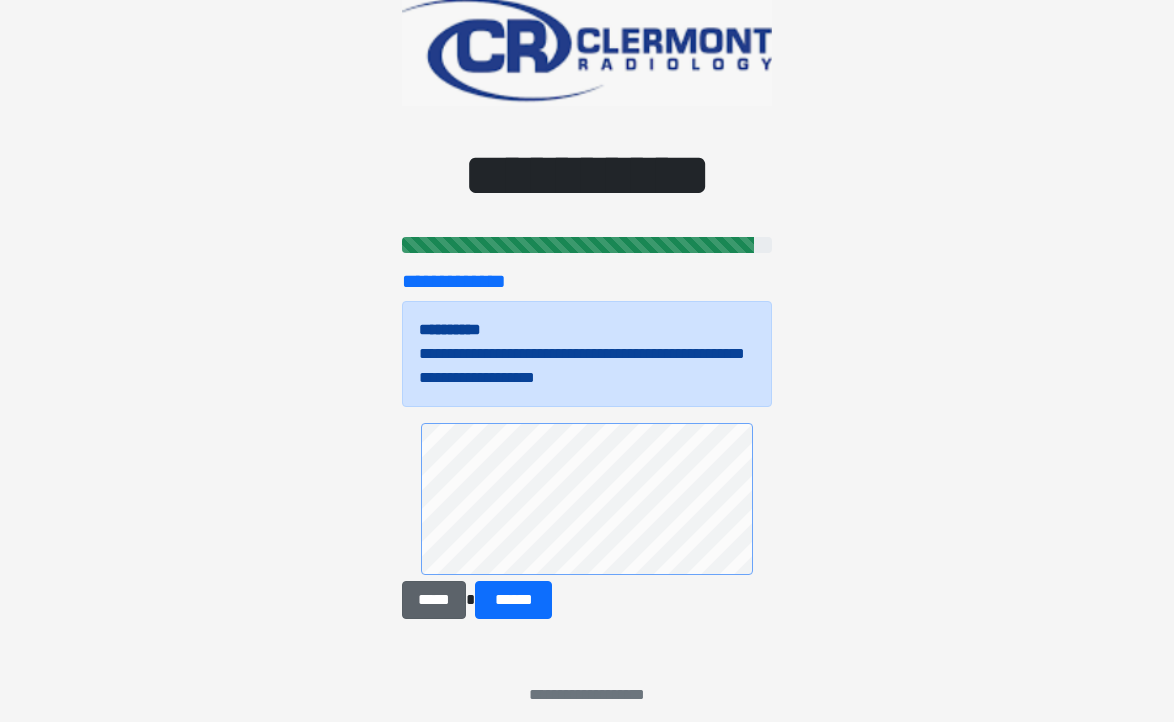 click on "*****" at bounding box center [434, 600] 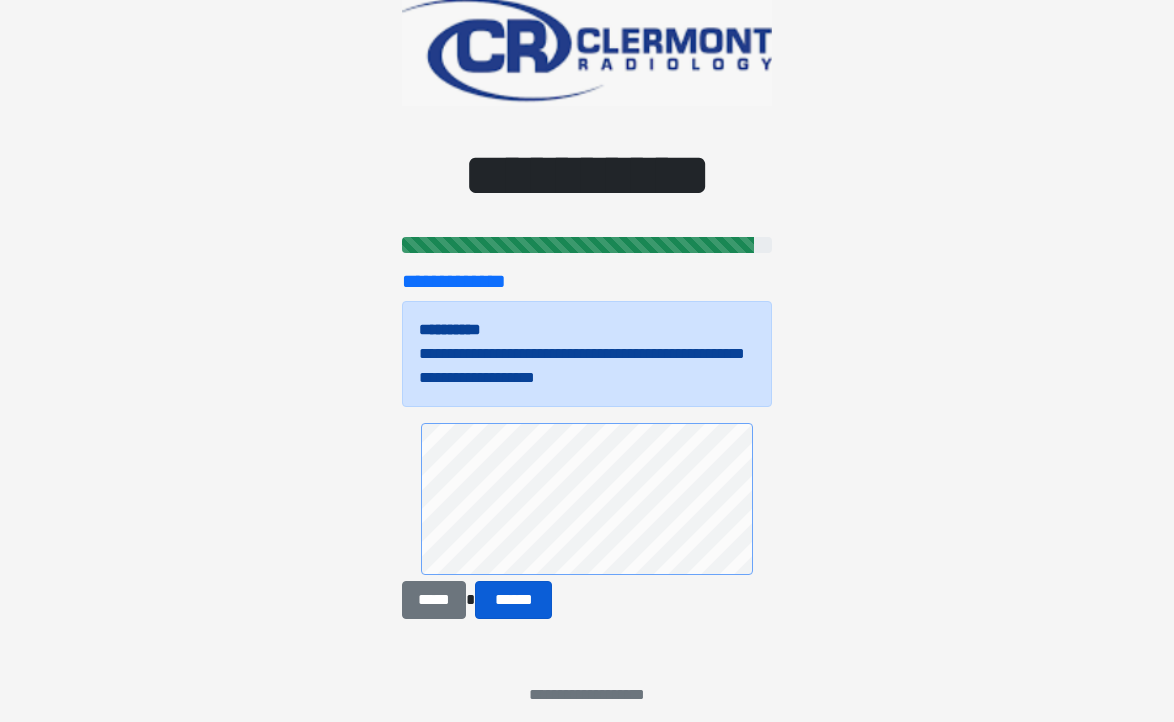 click on "******" at bounding box center (513, 600) 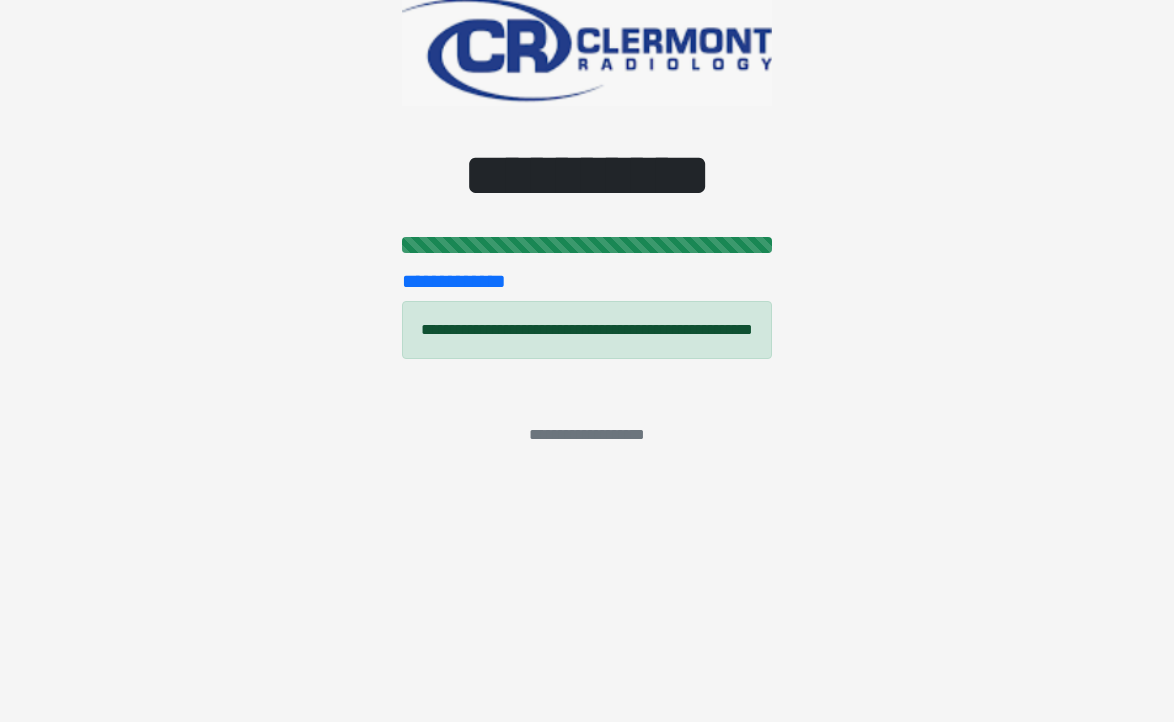 scroll, scrollTop: 0, scrollLeft: 0, axis: both 